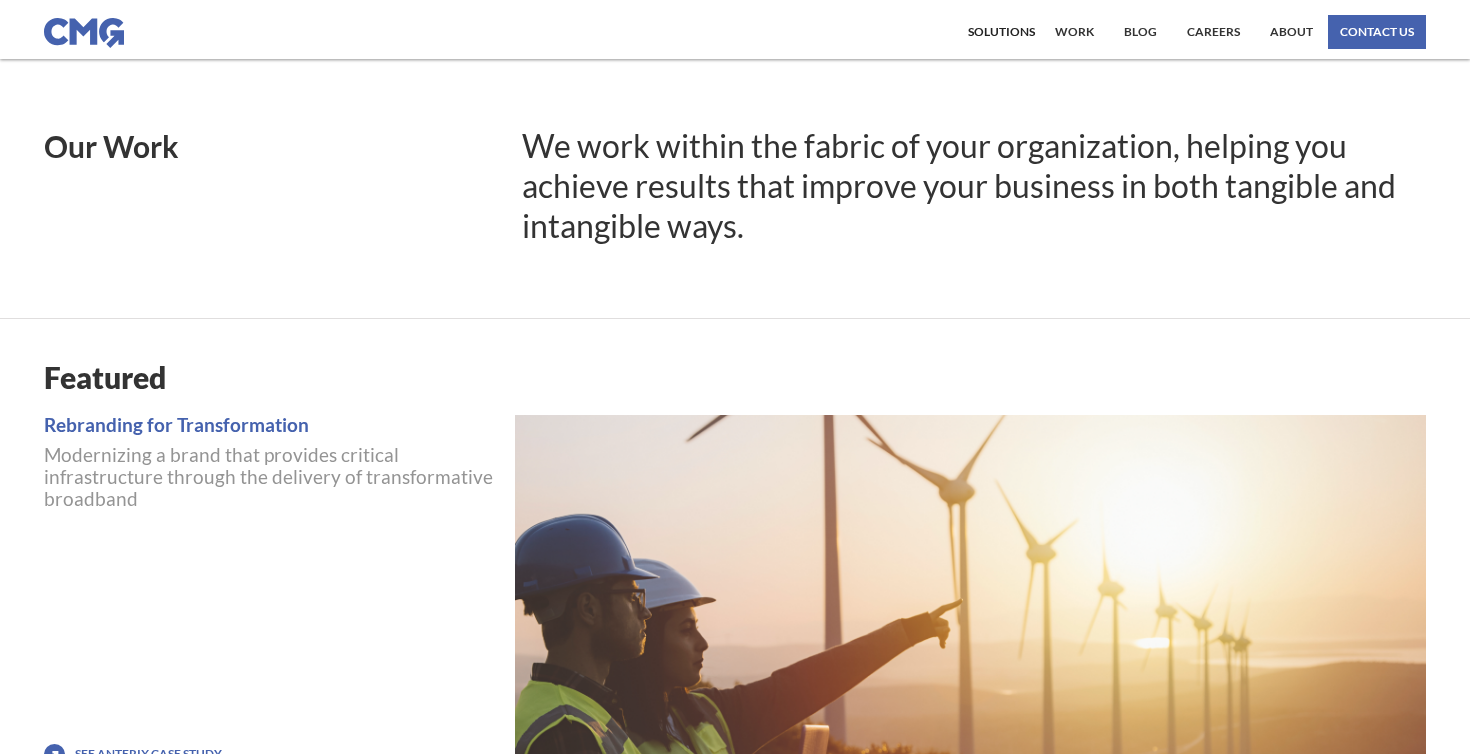 scroll, scrollTop: 0, scrollLeft: 0, axis: both 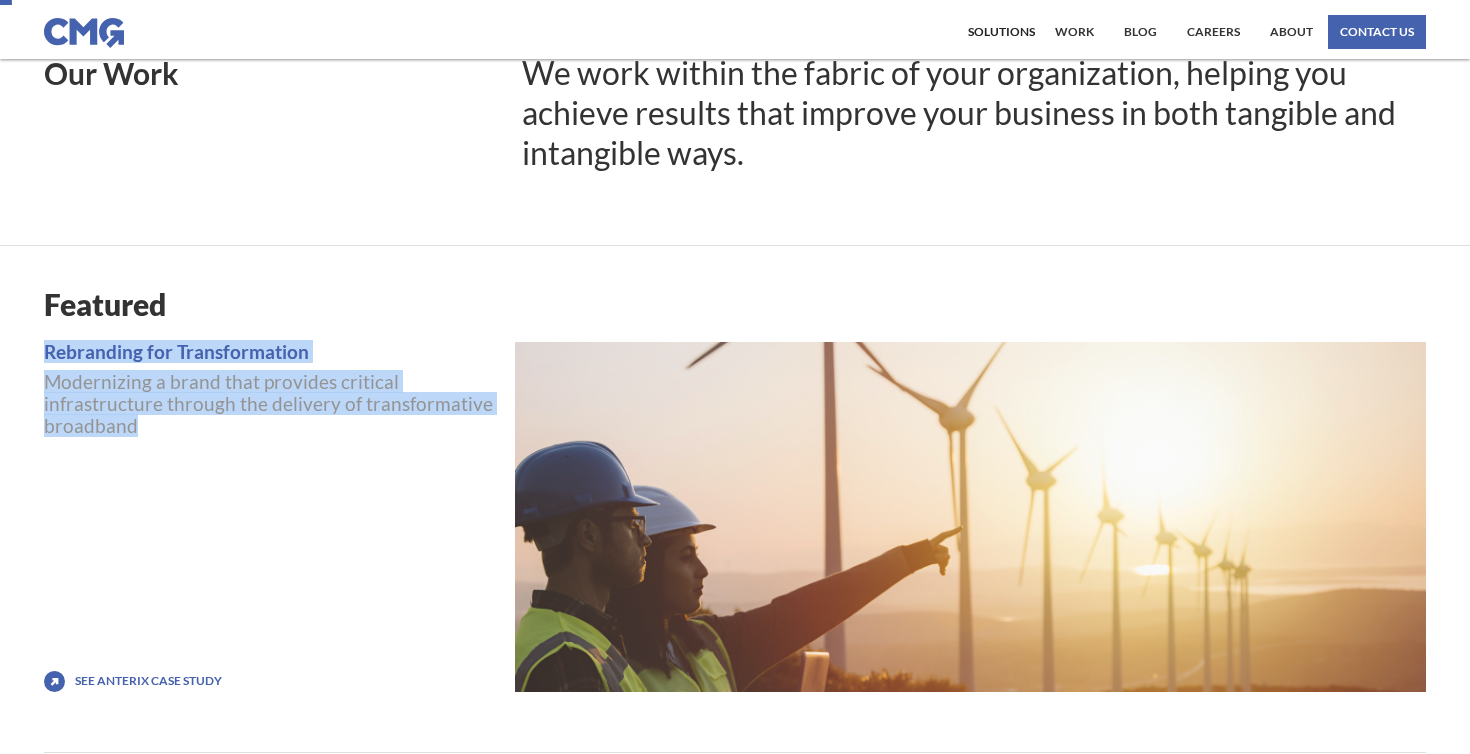 drag, startPoint x: 43, startPoint y: 357, endPoint x: 156, endPoint y: 436, distance: 137.87675 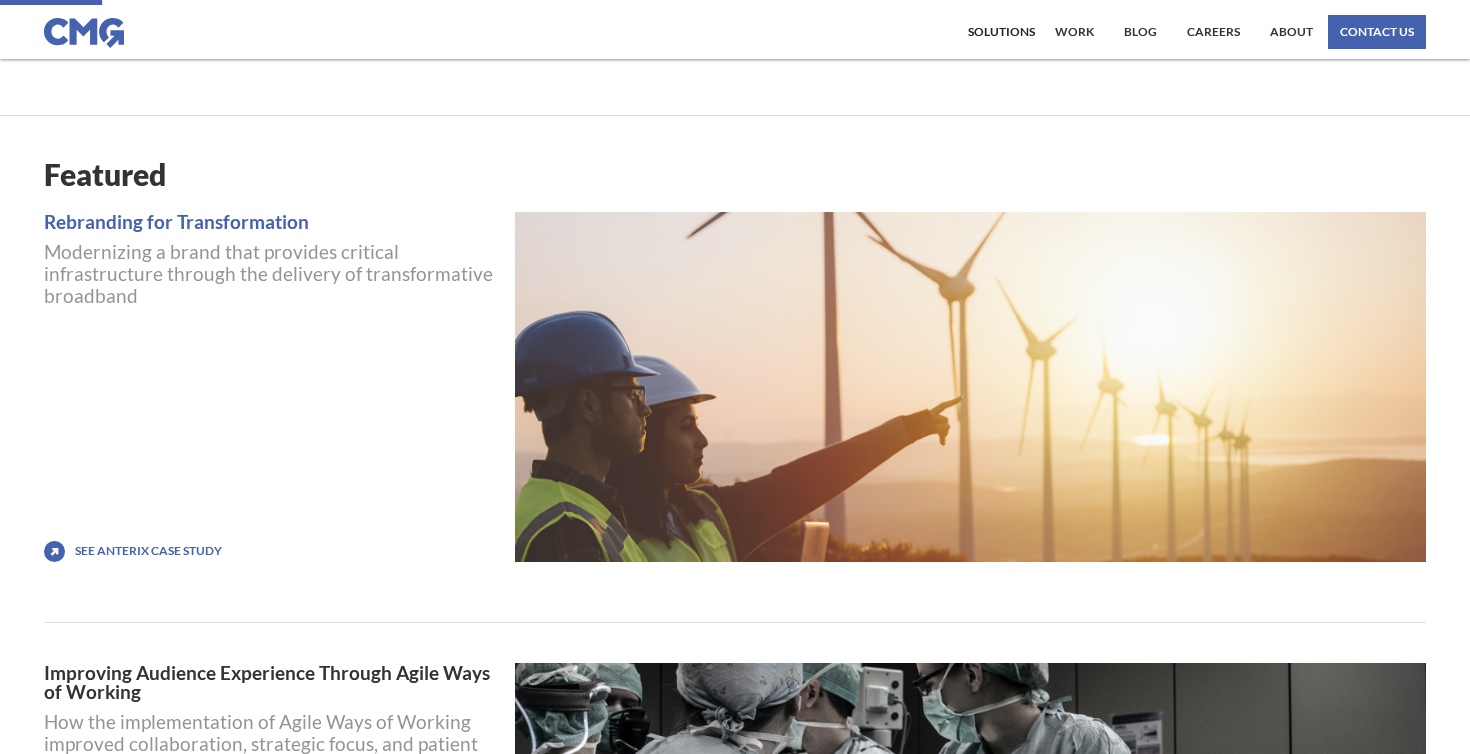scroll, scrollTop: 0, scrollLeft: 0, axis: both 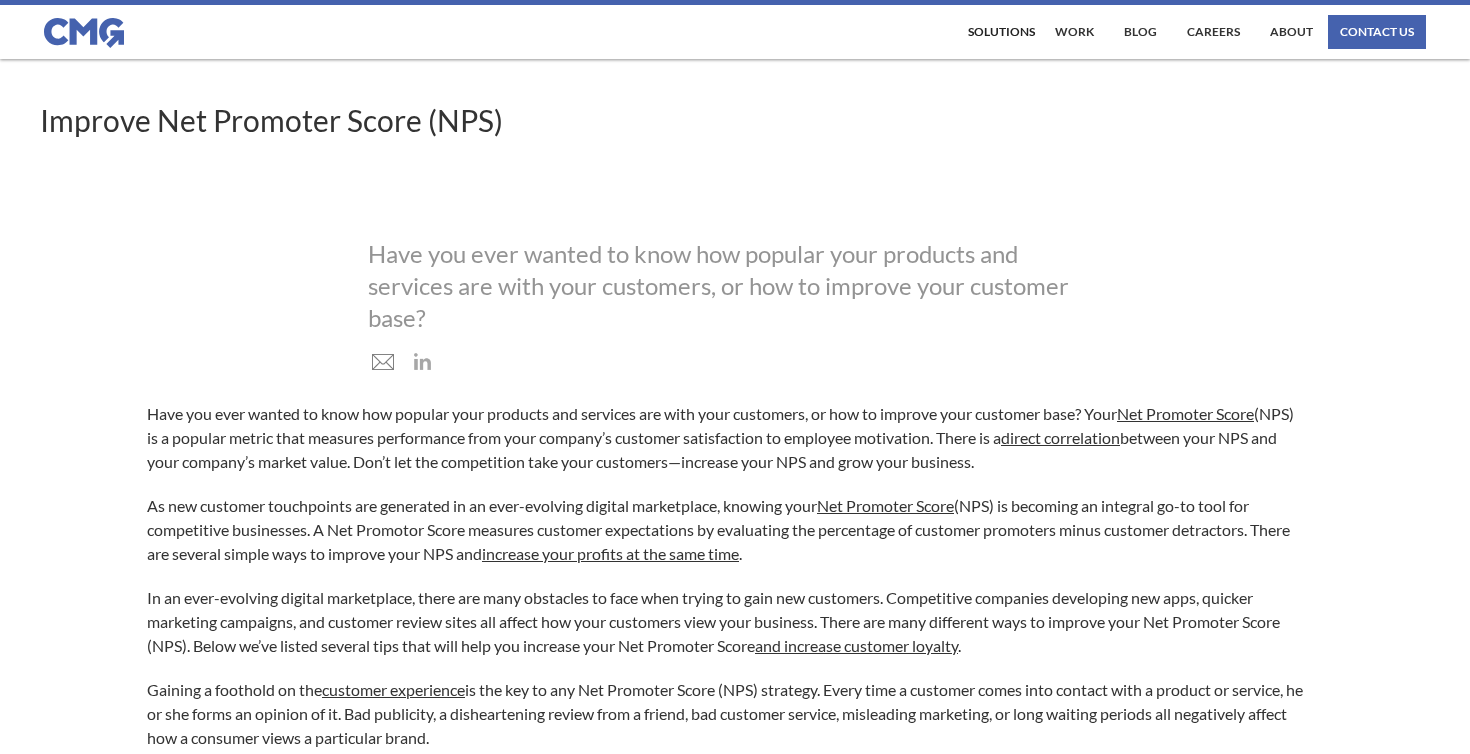 drag, startPoint x: 162, startPoint y: 423, endPoint x: 1280, endPoint y: 465, distance: 1118.7886 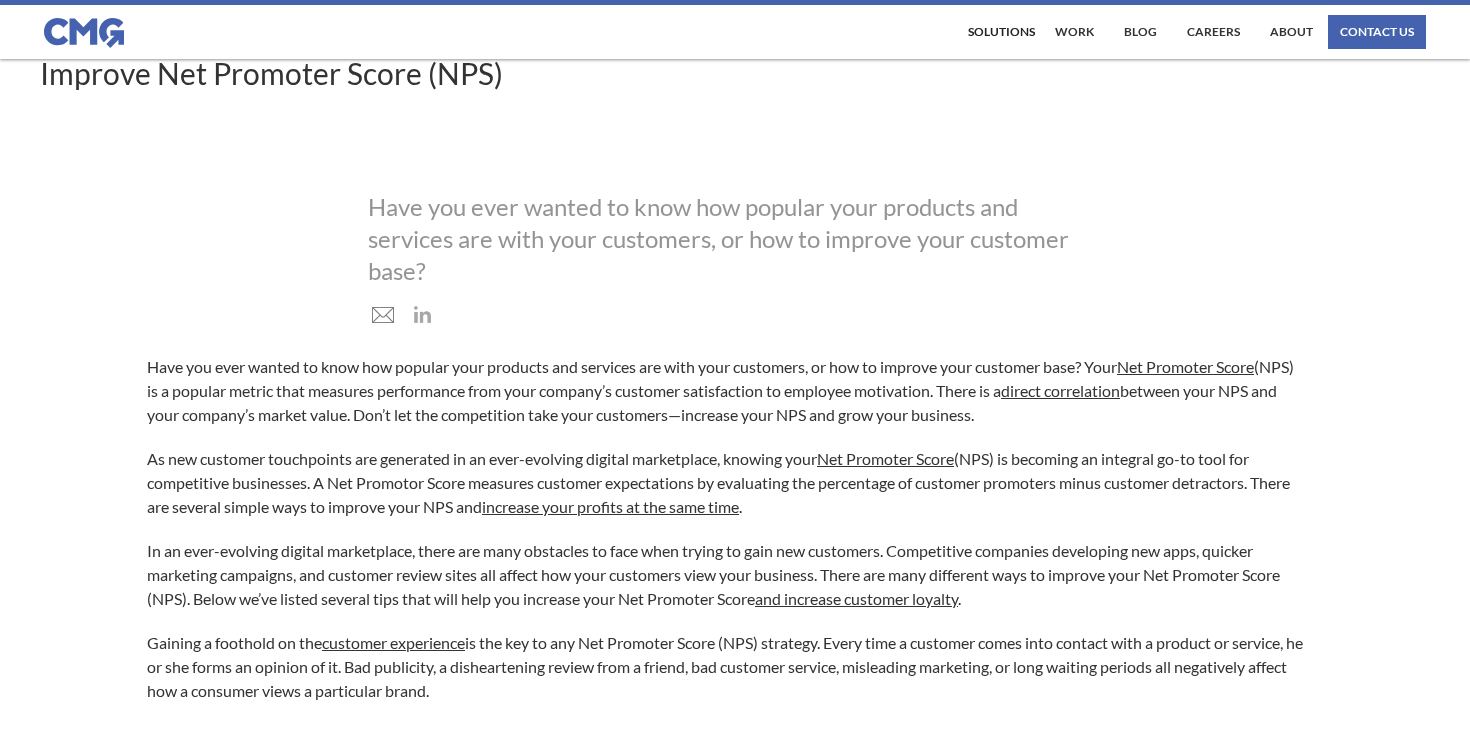 scroll, scrollTop: 110, scrollLeft: 0, axis: vertical 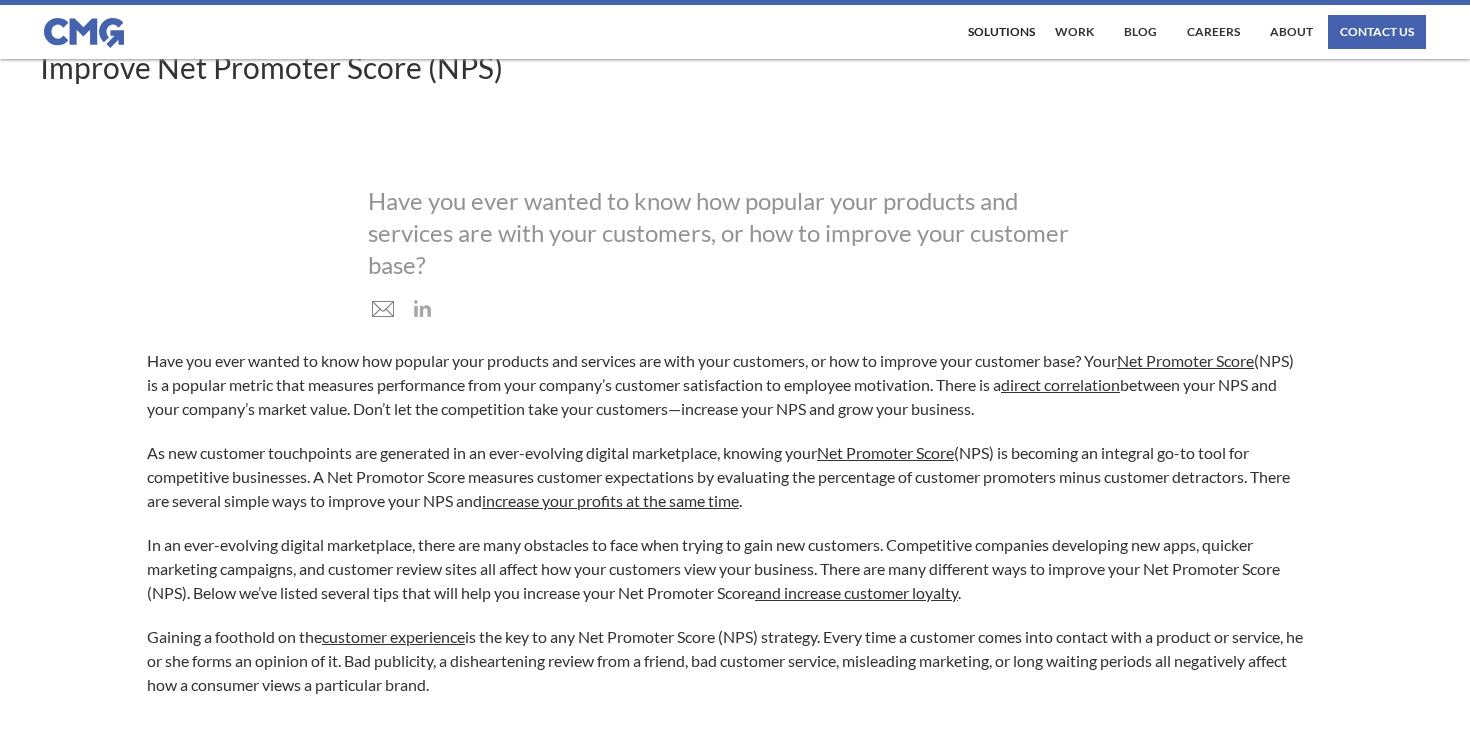 drag, startPoint x: 154, startPoint y: 406, endPoint x: 1097, endPoint y: 418, distance: 943.07635 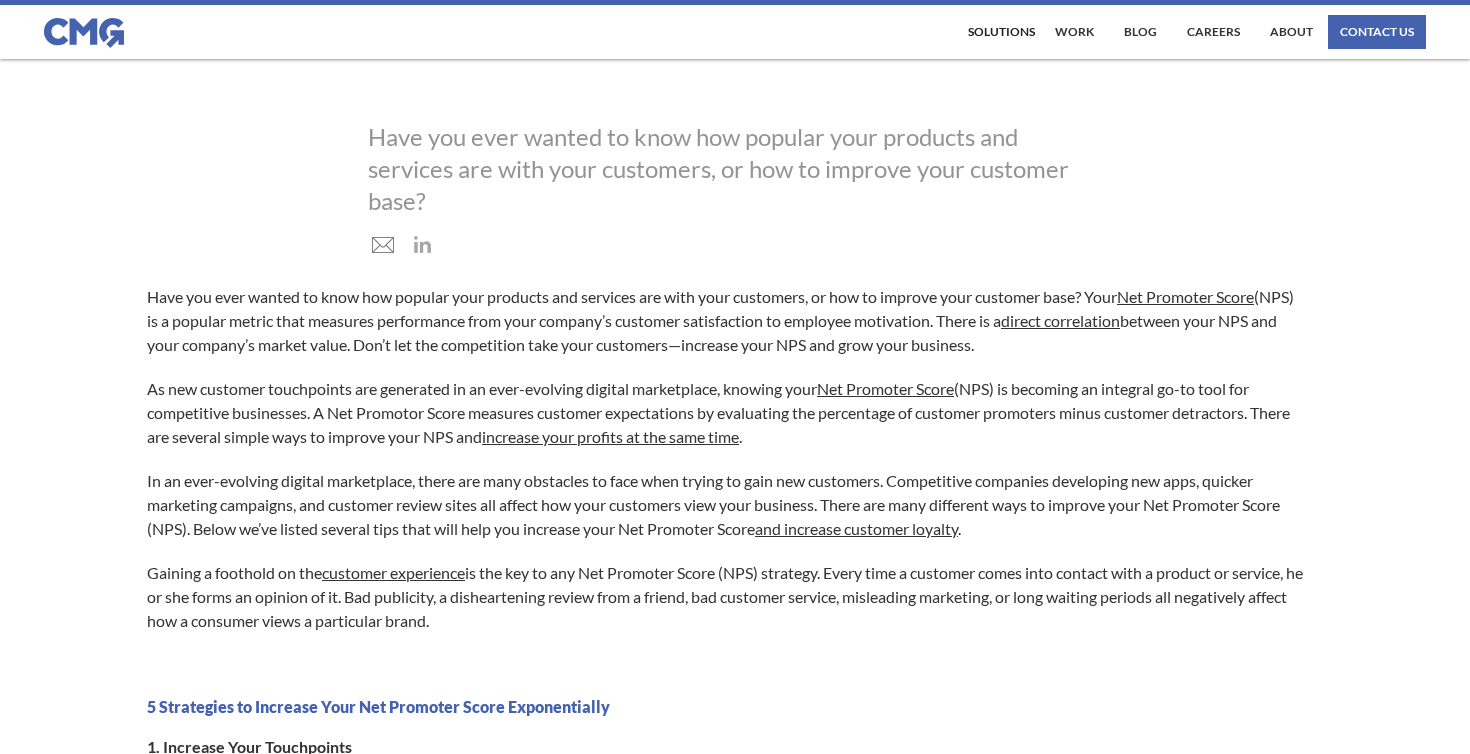 scroll, scrollTop: 185, scrollLeft: 0, axis: vertical 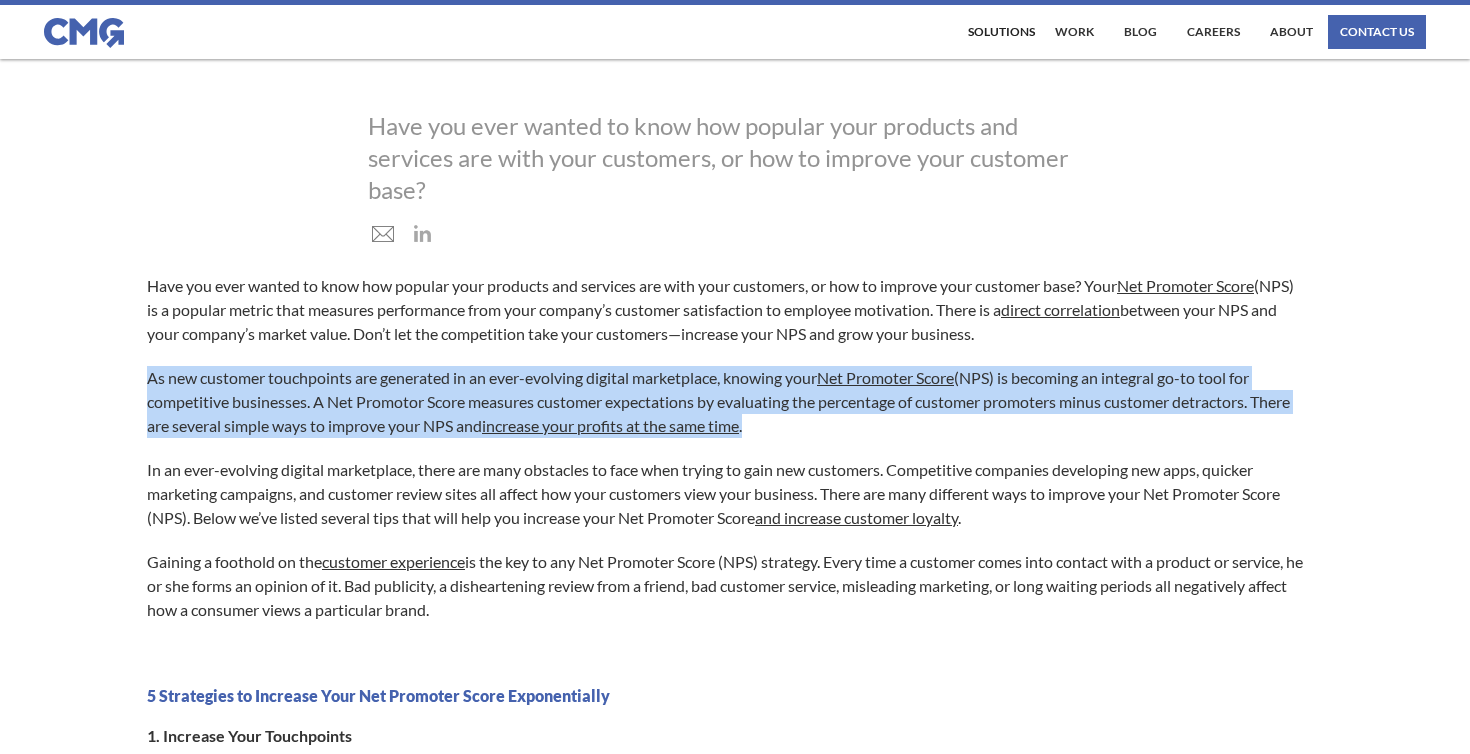 drag, startPoint x: 184, startPoint y: 362, endPoint x: 871, endPoint y: 425, distance: 689.88257 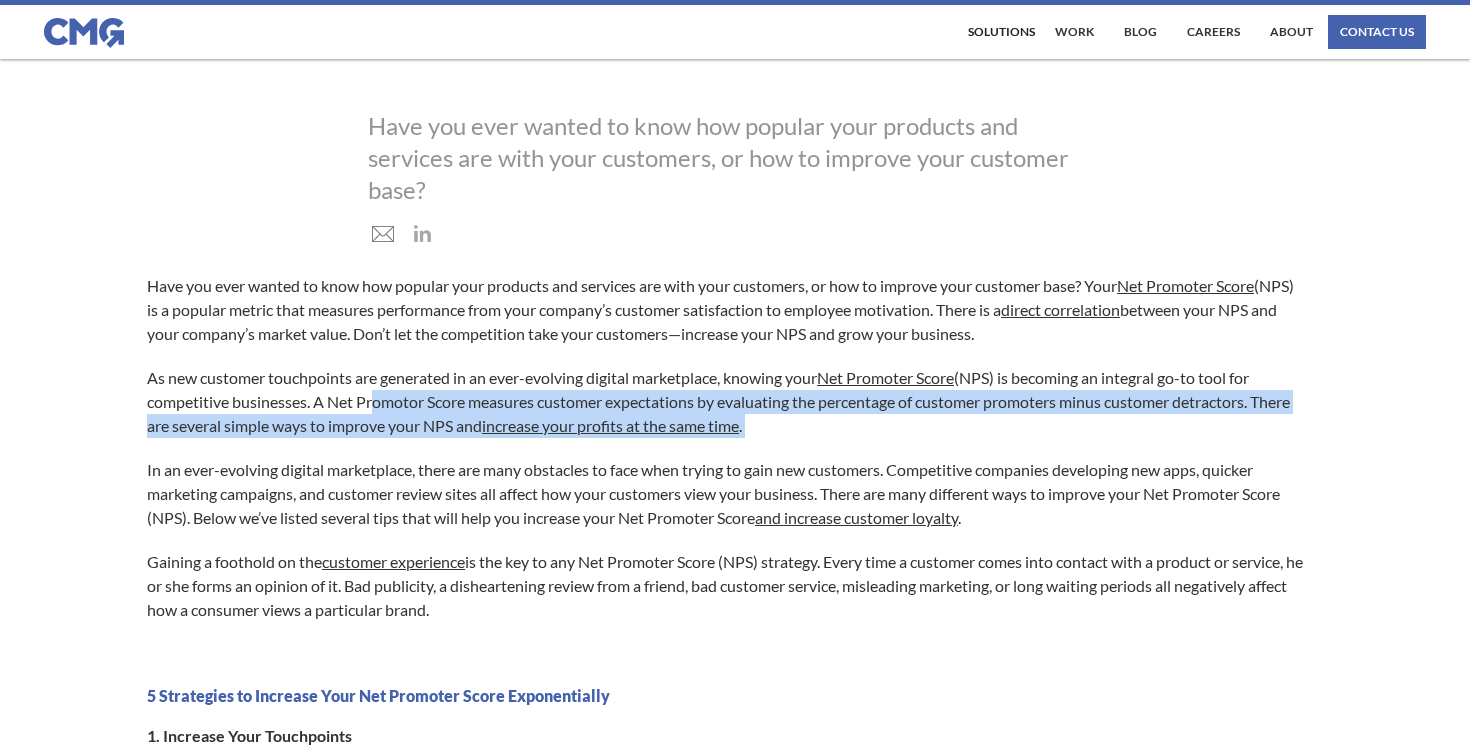drag, startPoint x: 365, startPoint y: 396, endPoint x: 872, endPoint y: 442, distance: 509.08252 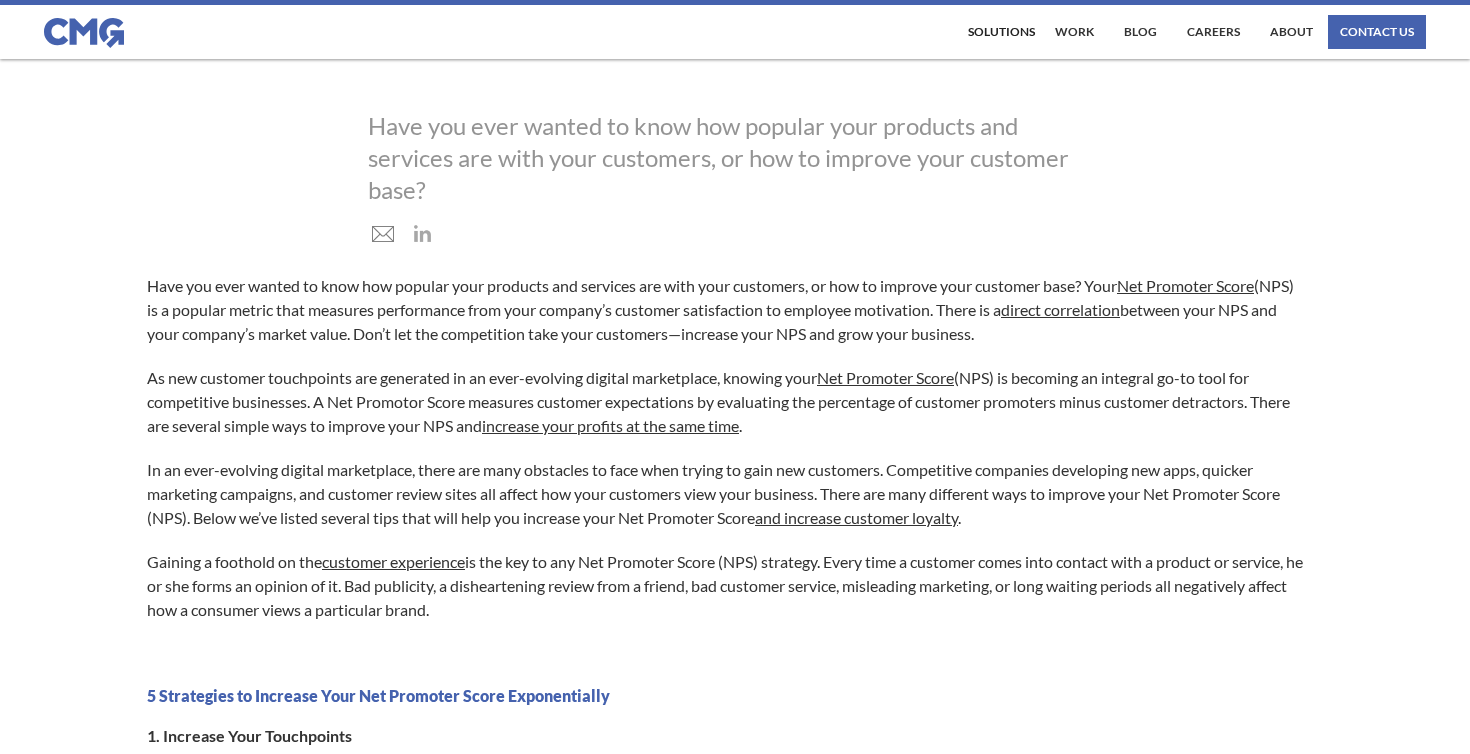 click on "Have you ever wanted to know how popular your products and services are with your customers, or how to improve your customer base? Your  Net Promoter Score  (NPS) is a popular metric that measures performance from your company’s customer satisfaction to employee motivation. There is a  direct correlation  between your NPS and your company’s market value. Don’t let the competition take your customers—increase your NPS and grow your business. As new customer touchpoints are generated in an ever-evolving digital marketplace, knowing your  Net Promoter Score  (NPS) is becoming an integral go-to tool for competitive businesses. A Net Promotor Score measures customer expectations by evaluating the percentage of customer promoters minus customer detractors. There are several simple ways to improve your NPS and  increase your profits at the same time . and increase customer loyalty . Gaining a foothold on the  customer experience ‍ 5 Strategies to Increase Your Net Promoter Score Exponentially 3. Be Clear" at bounding box center [735, 982] 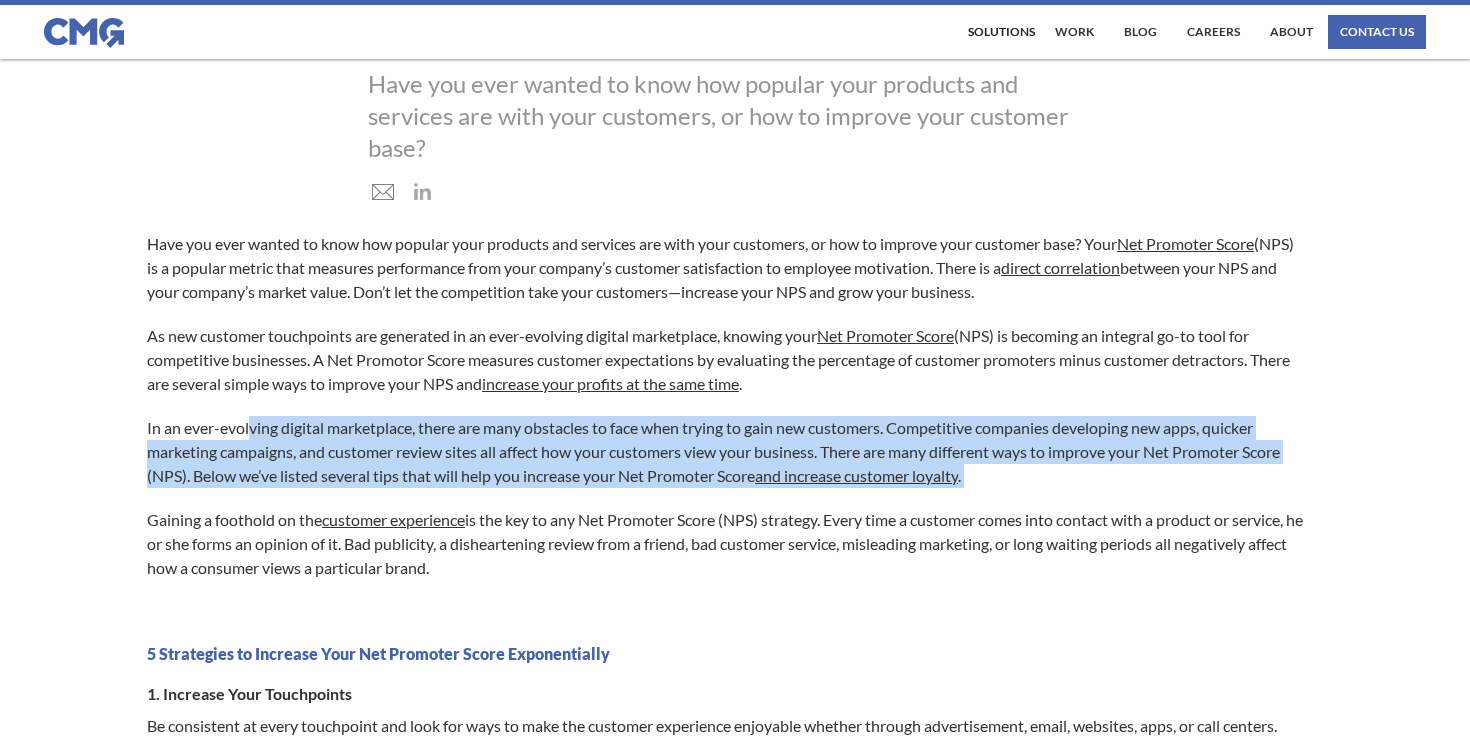 drag, startPoint x: 249, startPoint y: 439, endPoint x: 805, endPoint y: 499, distance: 559.228 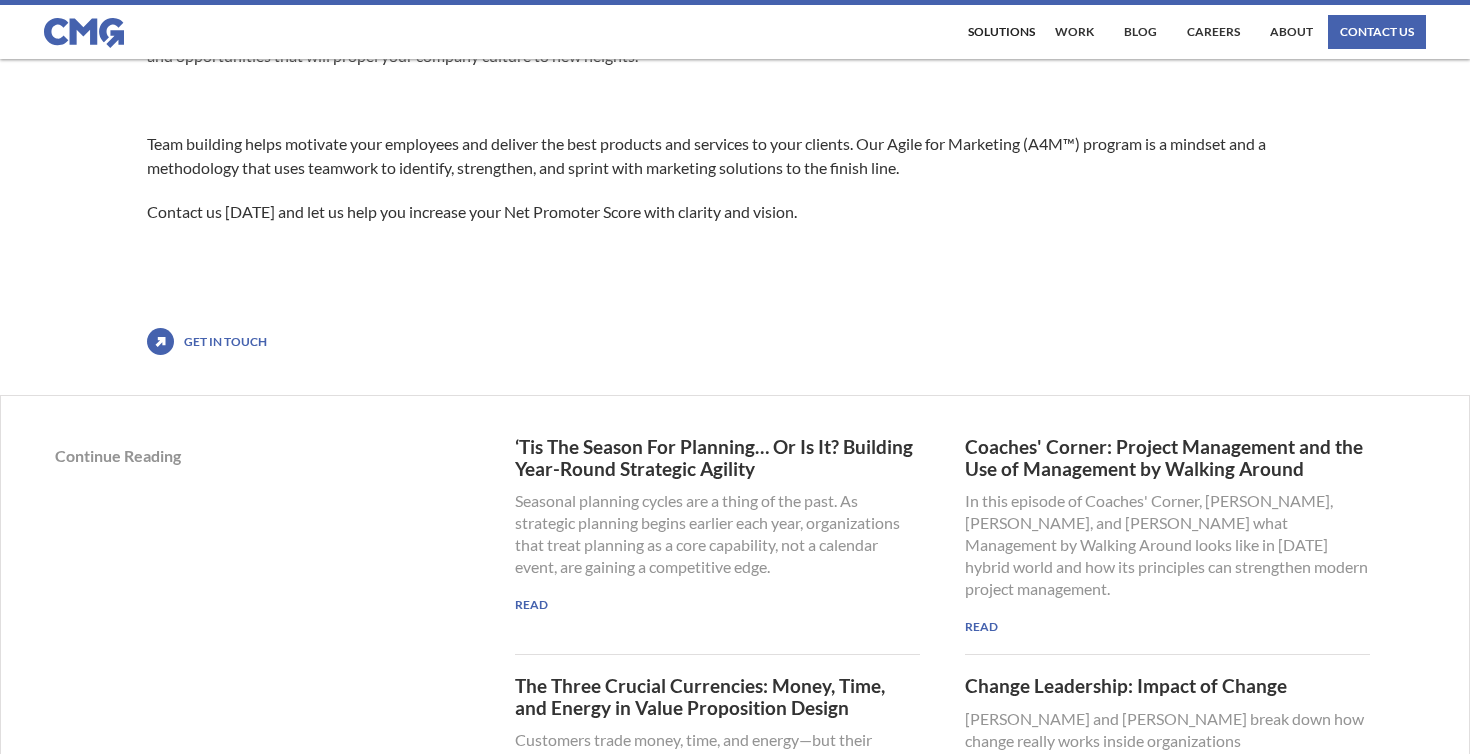 scroll, scrollTop: 1602, scrollLeft: 0, axis: vertical 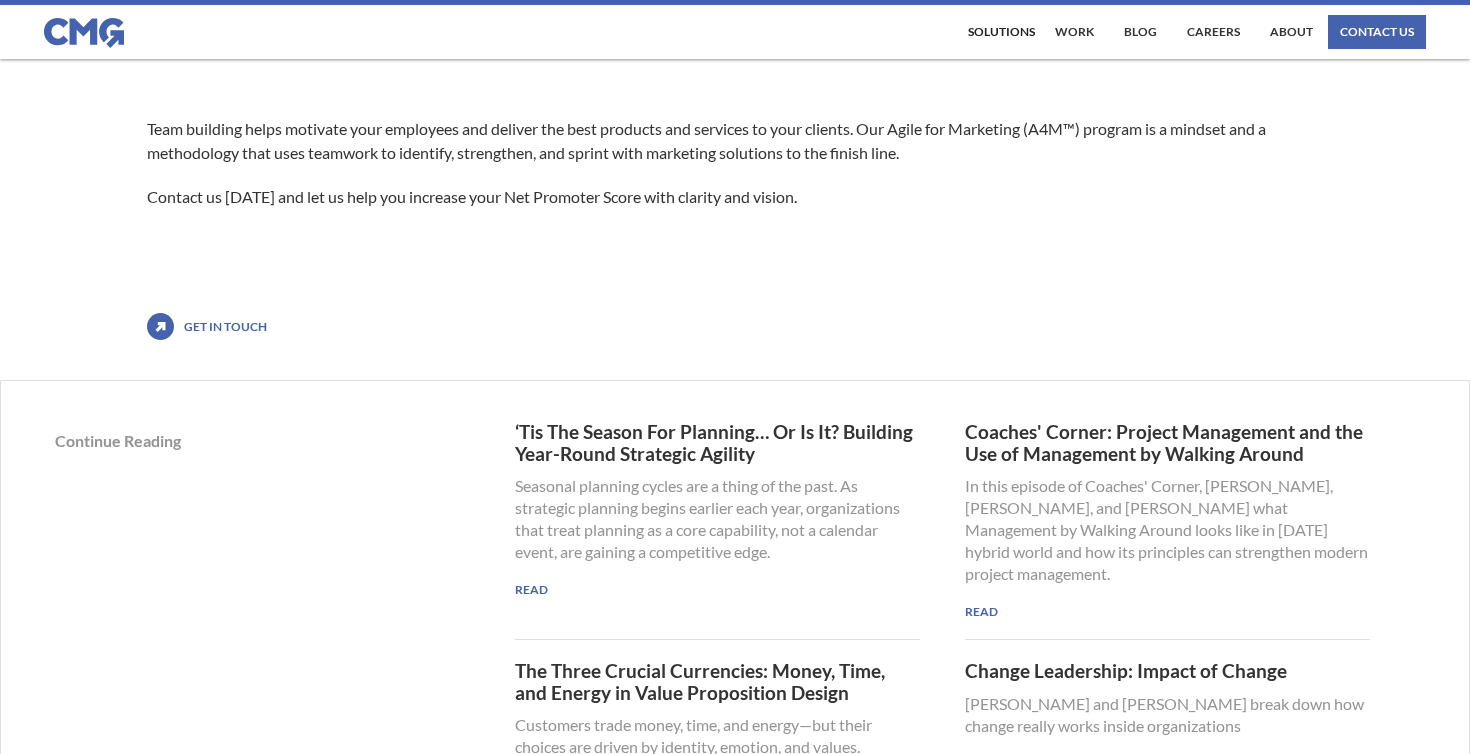 click on "Get in touch" at bounding box center [220, 327] 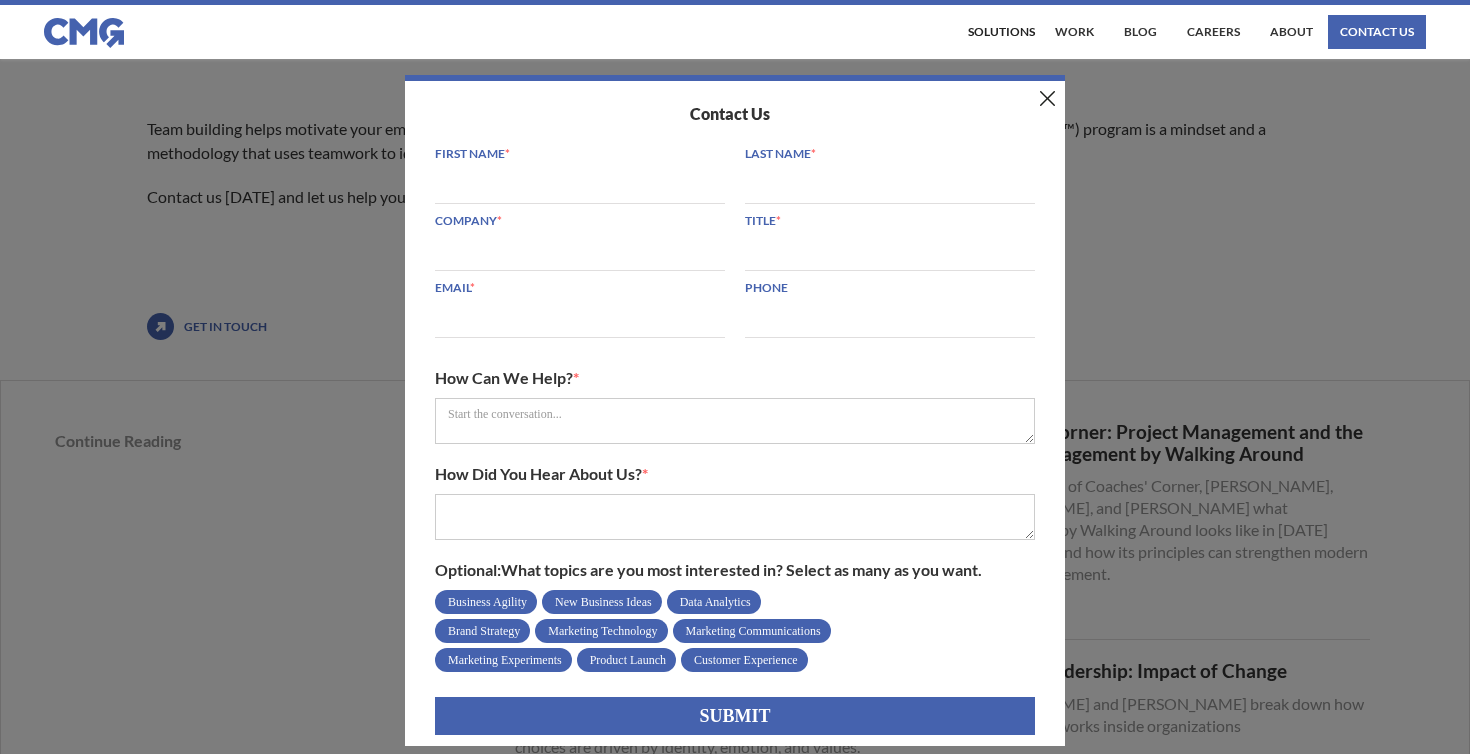 scroll, scrollTop: 4, scrollLeft: 0, axis: vertical 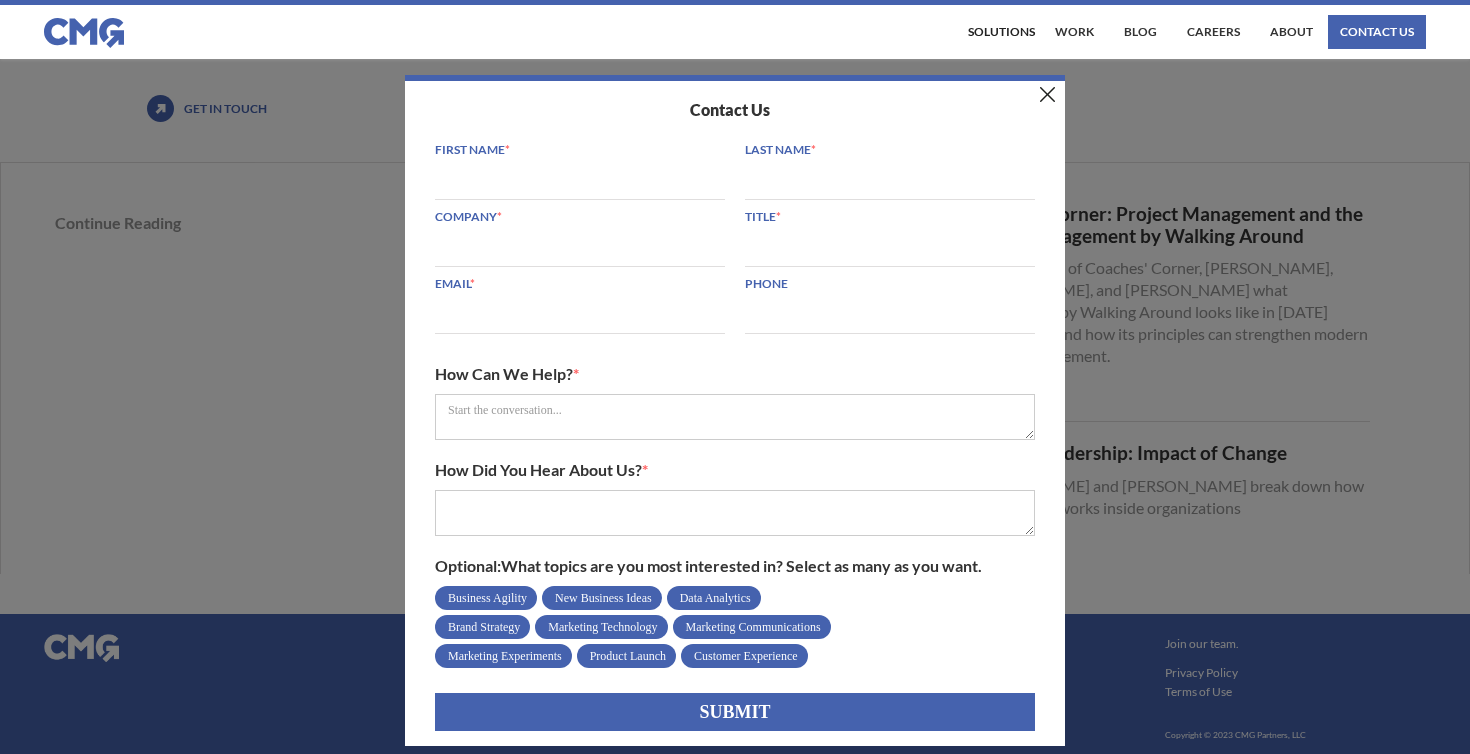 click on "Contact Us First Name * Last Name * Company * Title * Email * Phone How Can We Help? * How Did You Hear About Us? * Optional:  What topics are you most interested in? Select as many as you want. Business Agility New Business Ideas Data Analytics Brand Strategy Marketing Technology Marketing Communications Marketing Experiments Product Launch Customer Experience Submit Thank you! Your submission has been received! Oops! Something went wrong while submitting the form." at bounding box center [735, 410] 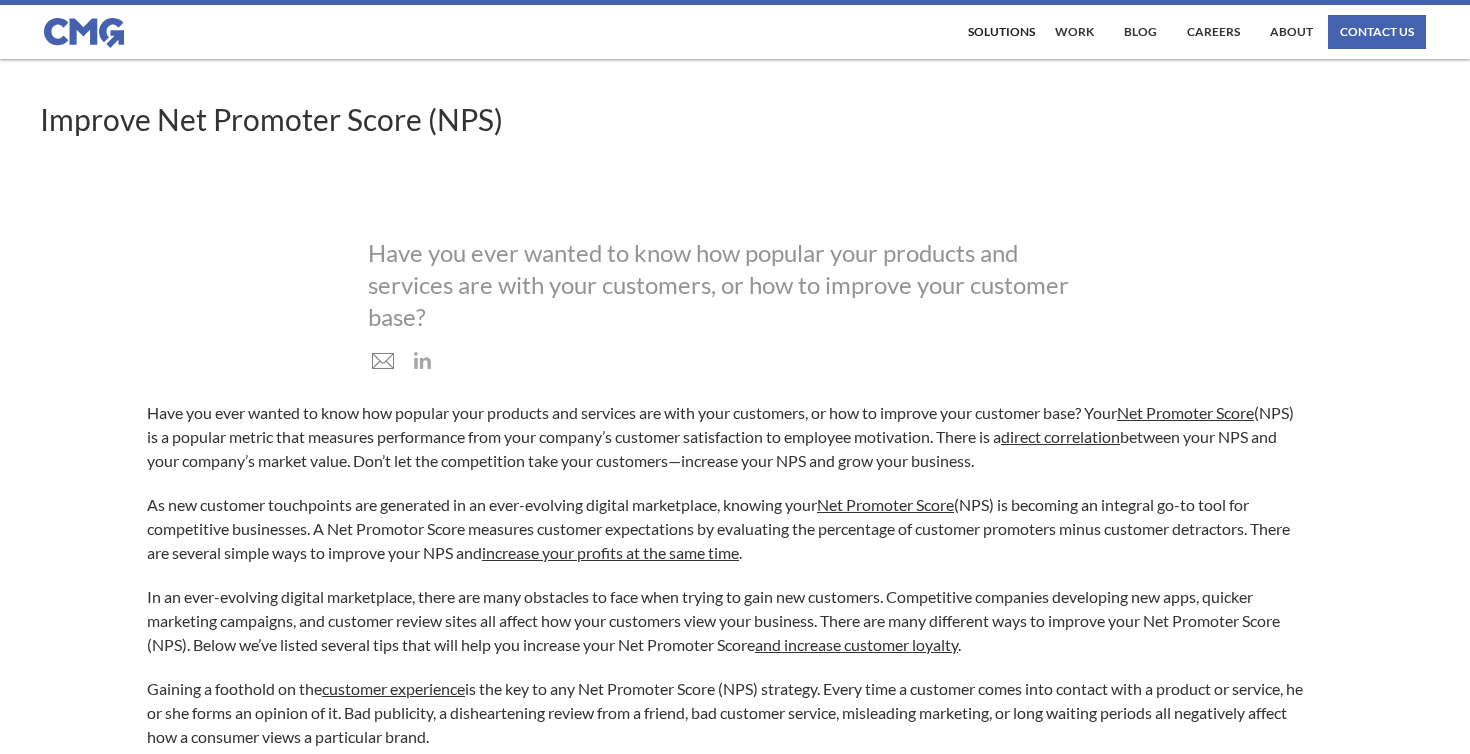 scroll, scrollTop: 61, scrollLeft: 0, axis: vertical 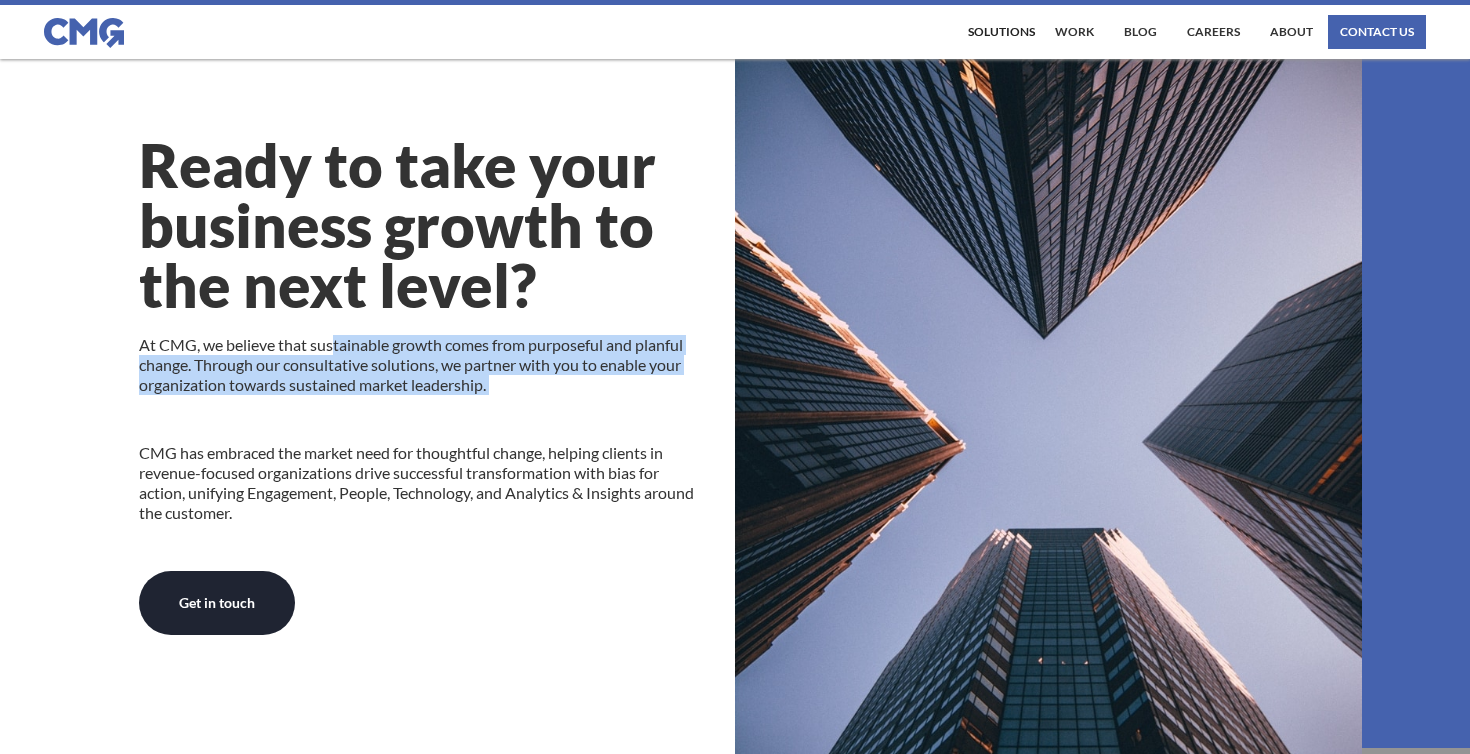 drag, startPoint x: 334, startPoint y: 352, endPoint x: 509, endPoint y: 411, distance: 184.6781 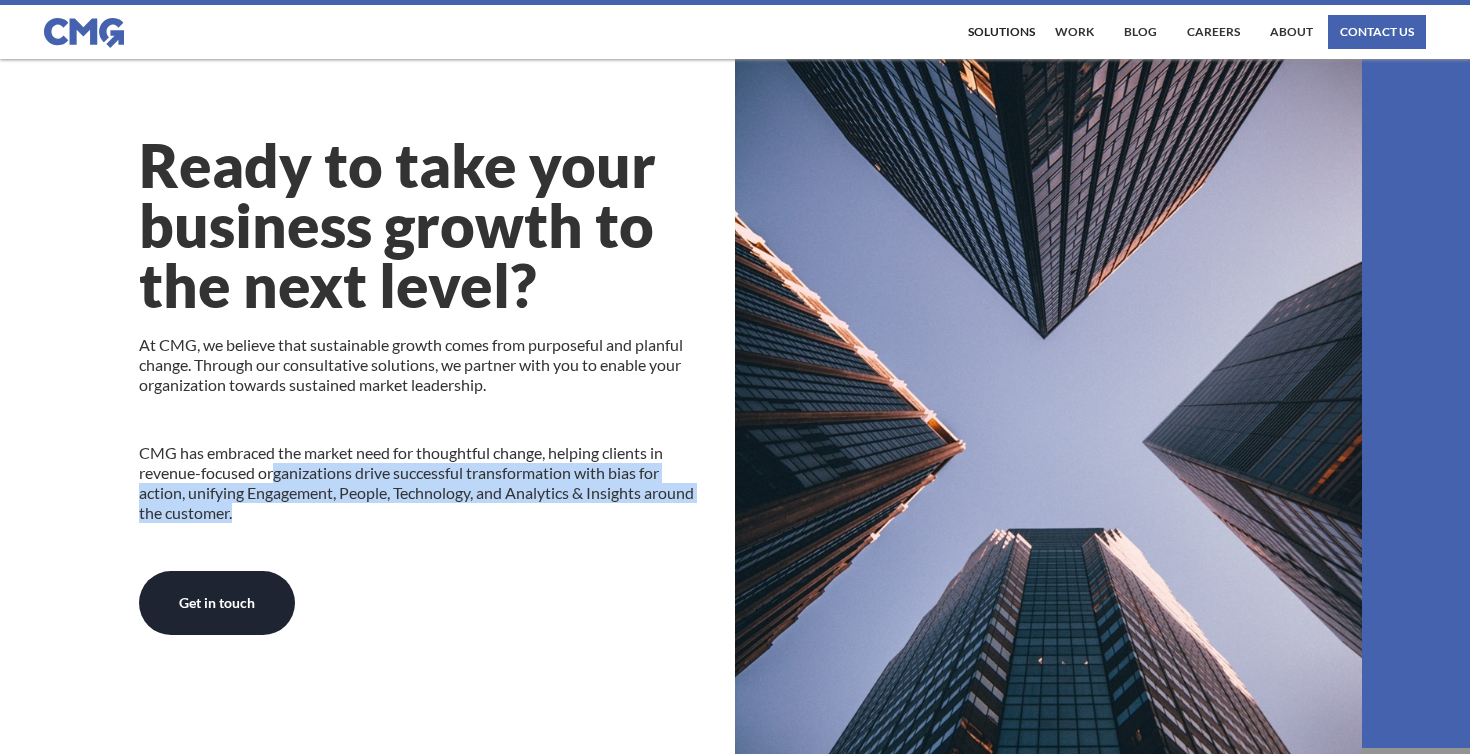 drag, startPoint x: 278, startPoint y: 466, endPoint x: 401, endPoint y: 512, distance: 131.32022 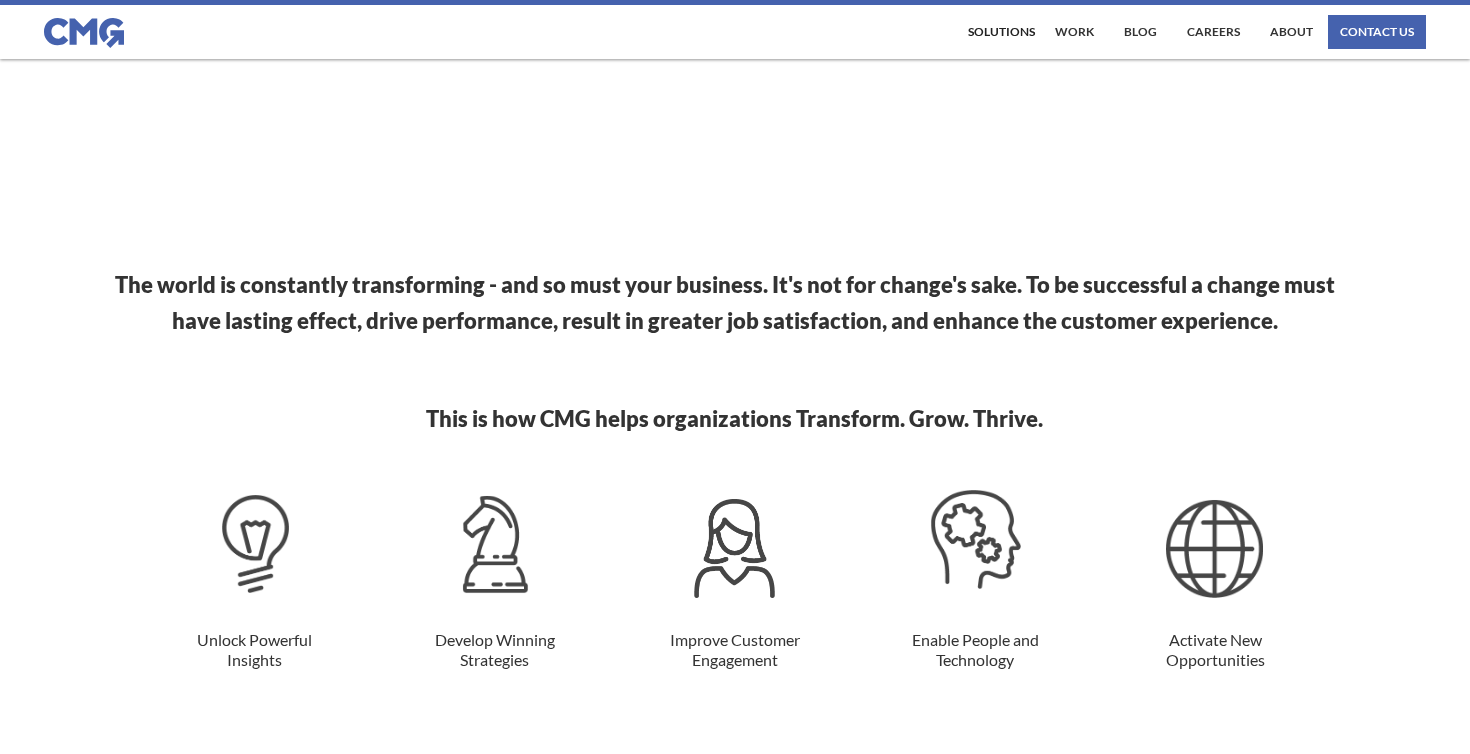 scroll, scrollTop: 1479, scrollLeft: 0, axis: vertical 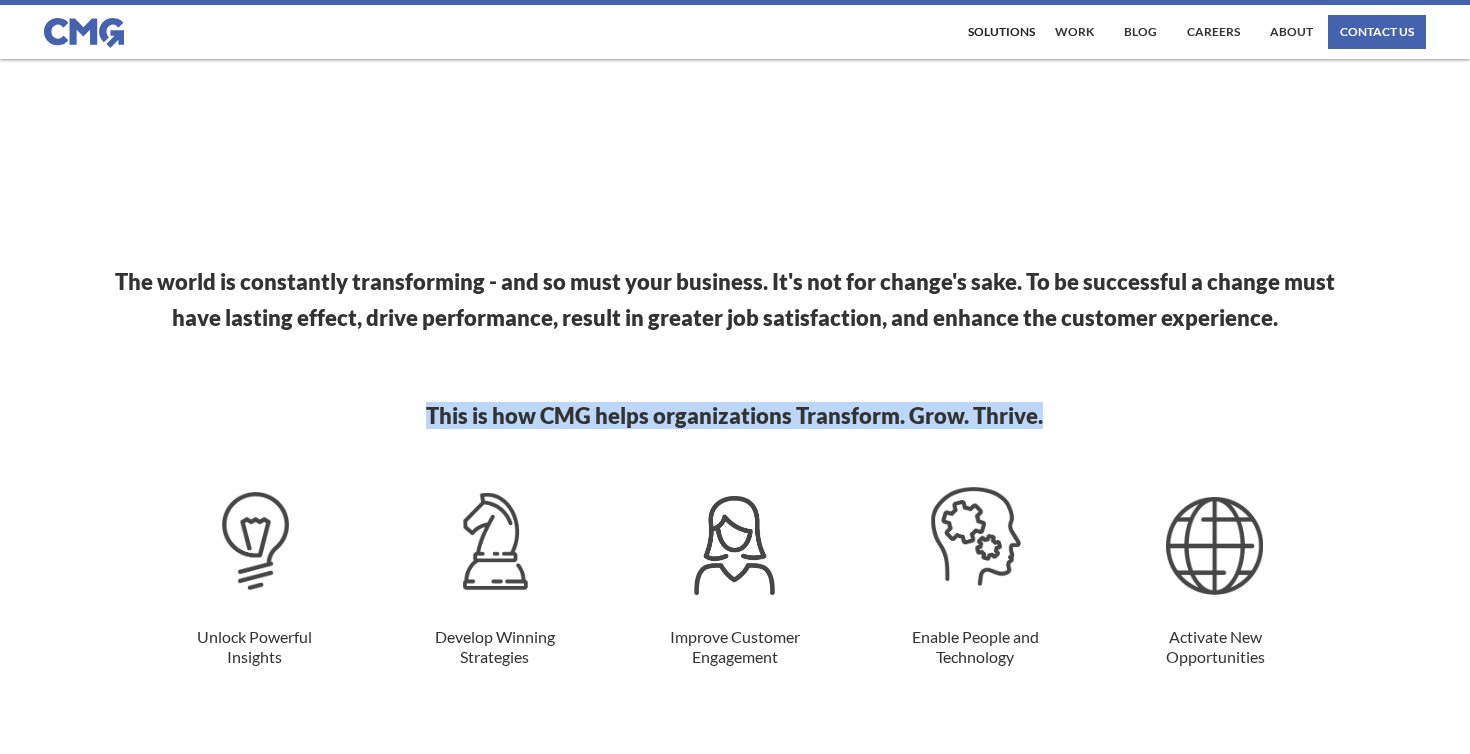 drag, startPoint x: 421, startPoint y: 407, endPoint x: 1075, endPoint y: 429, distance: 654.36993 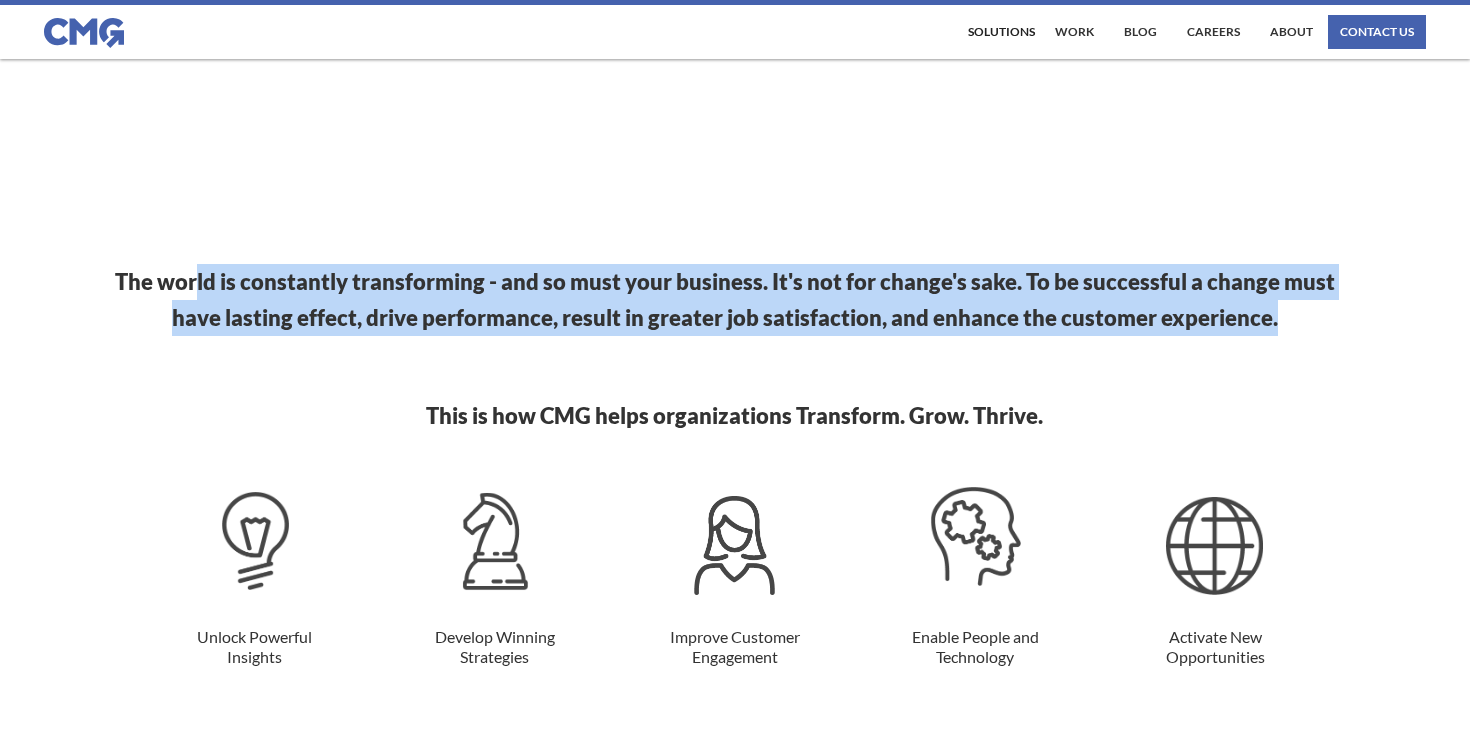 drag, startPoint x: 198, startPoint y: 272, endPoint x: 1397, endPoint y: 319, distance: 1199.9208 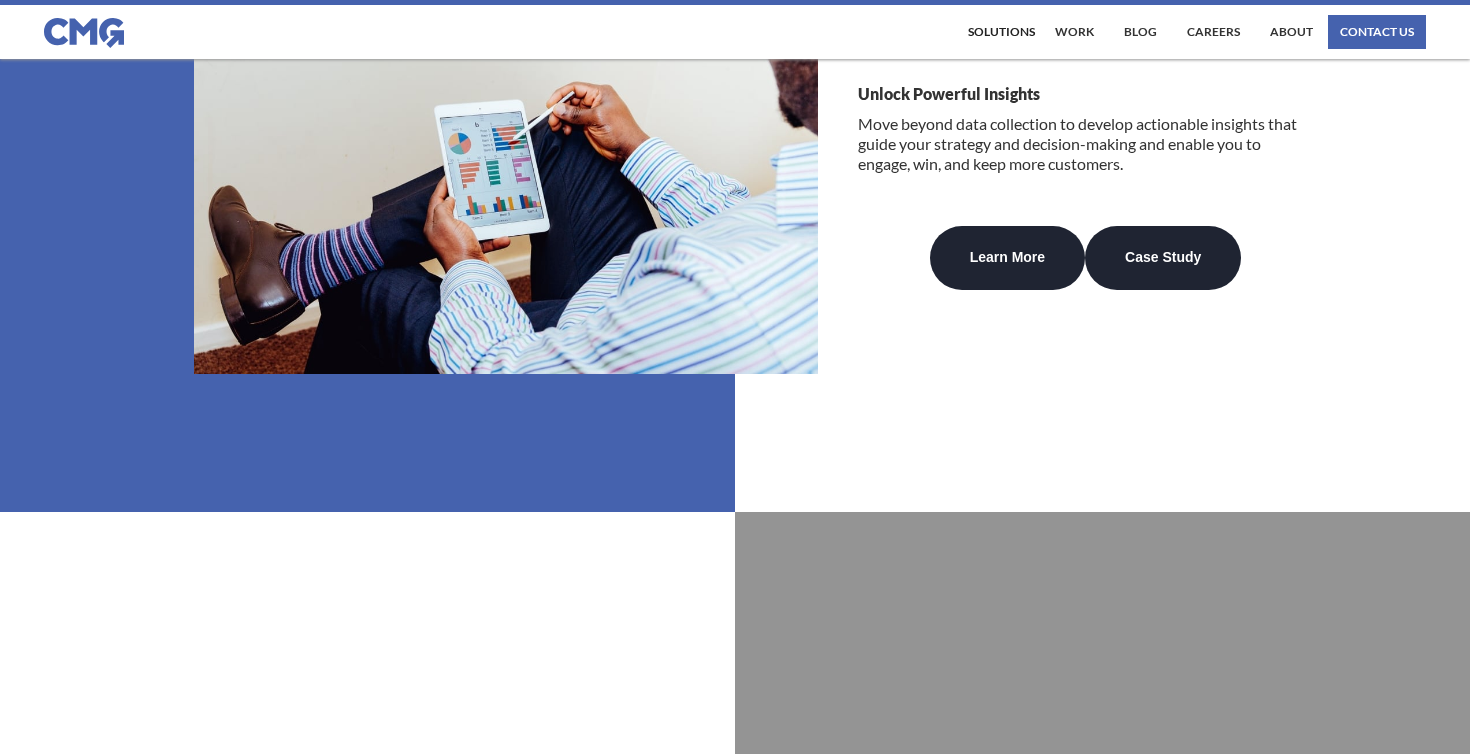 scroll, scrollTop: 2533, scrollLeft: 0, axis: vertical 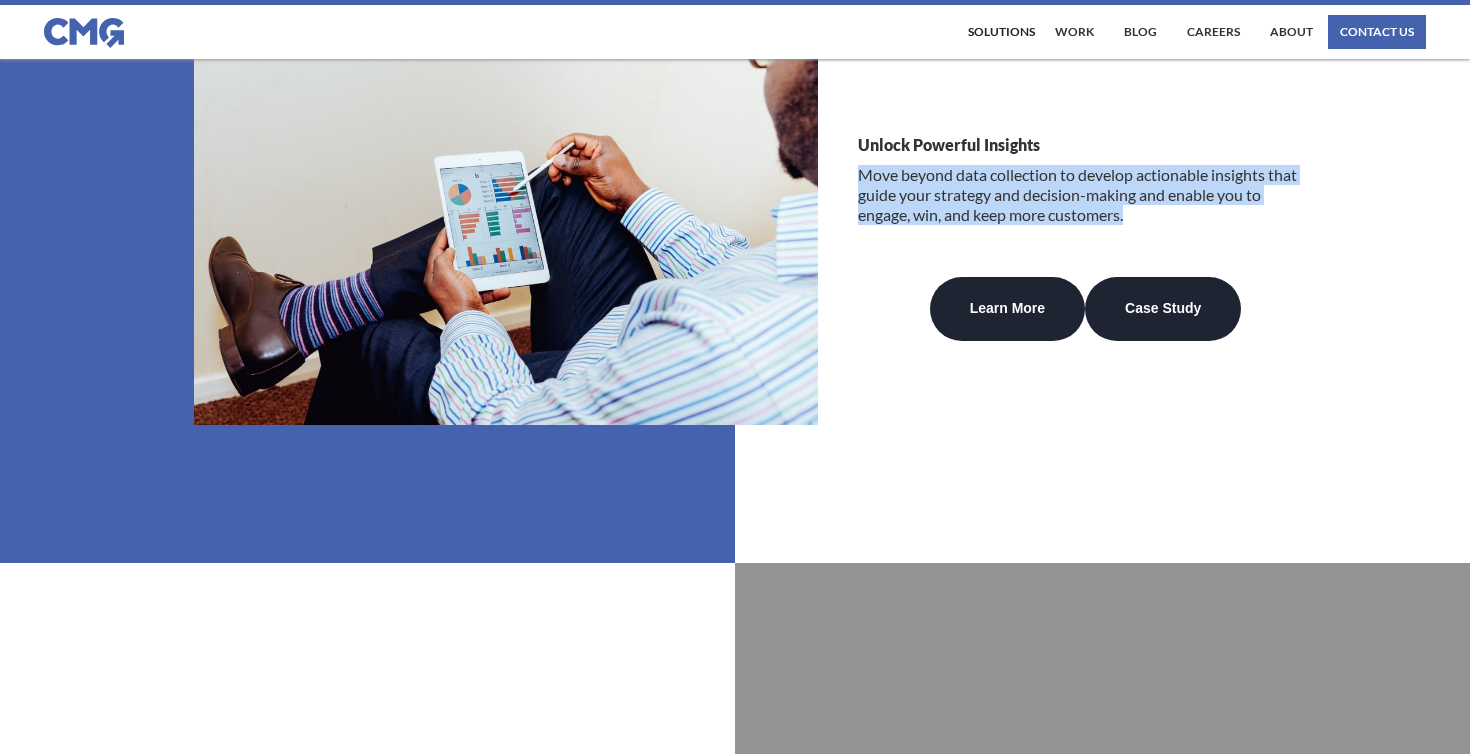 drag, startPoint x: 856, startPoint y: 155, endPoint x: 1180, endPoint y: 215, distance: 329.50873 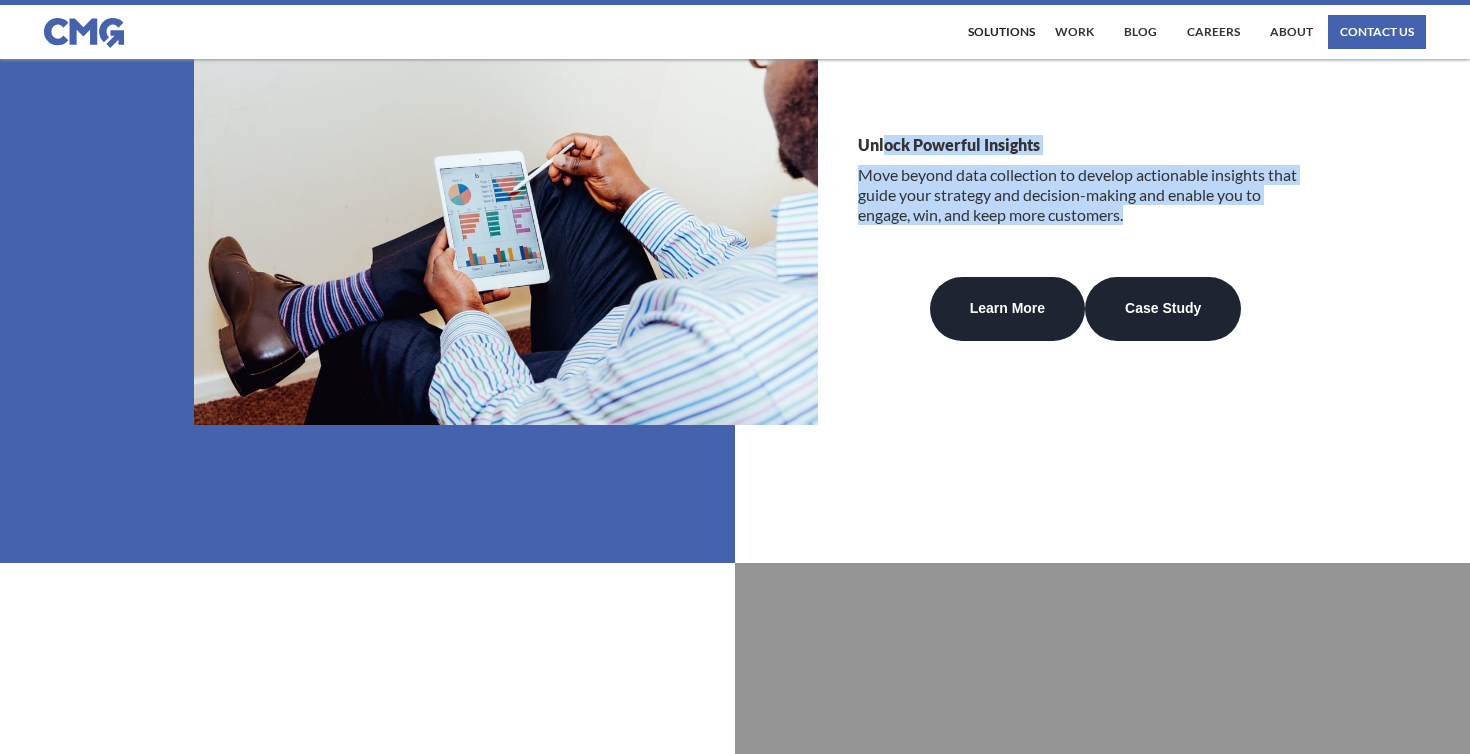 drag, startPoint x: 1180, startPoint y: 215, endPoint x: 884, endPoint y: 140, distance: 305.35388 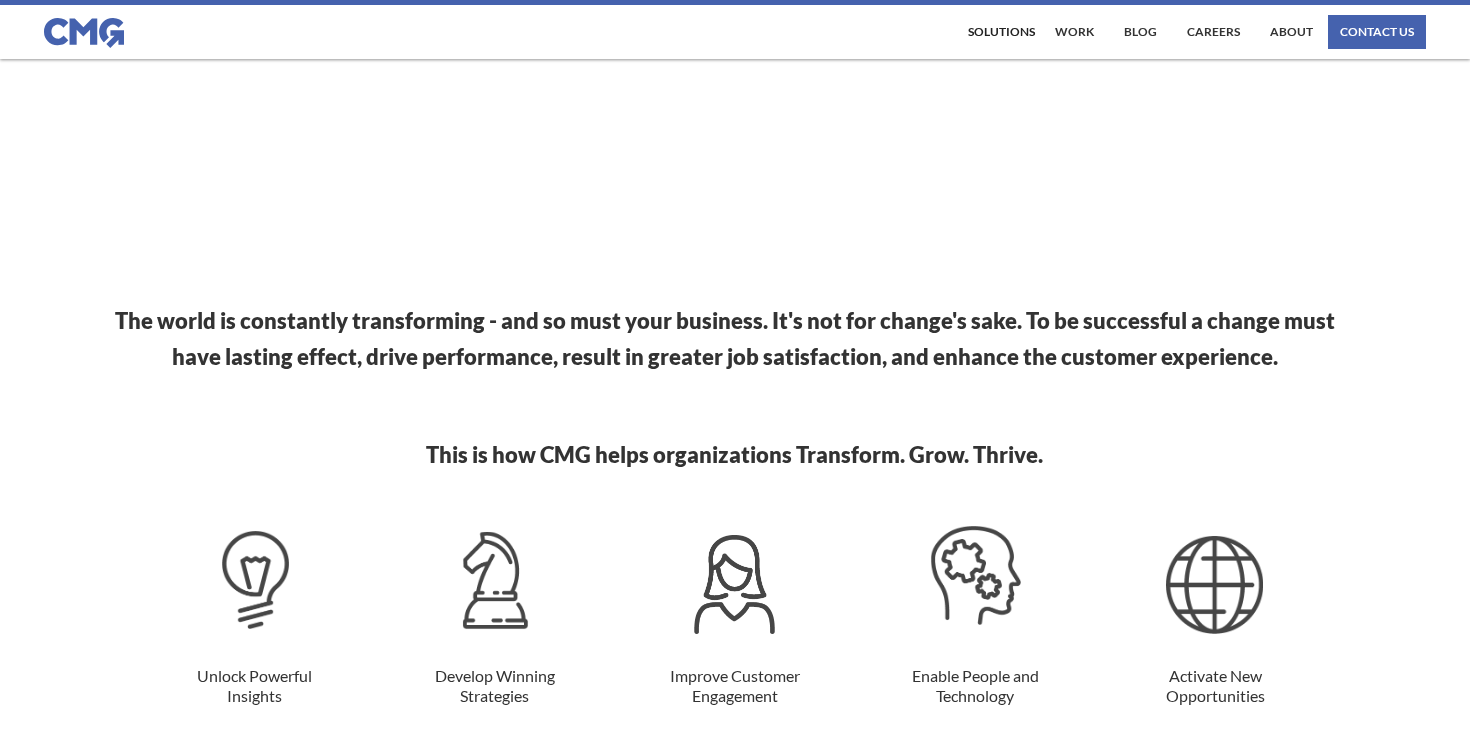 scroll, scrollTop: 800, scrollLeft: 0, axis: vertical 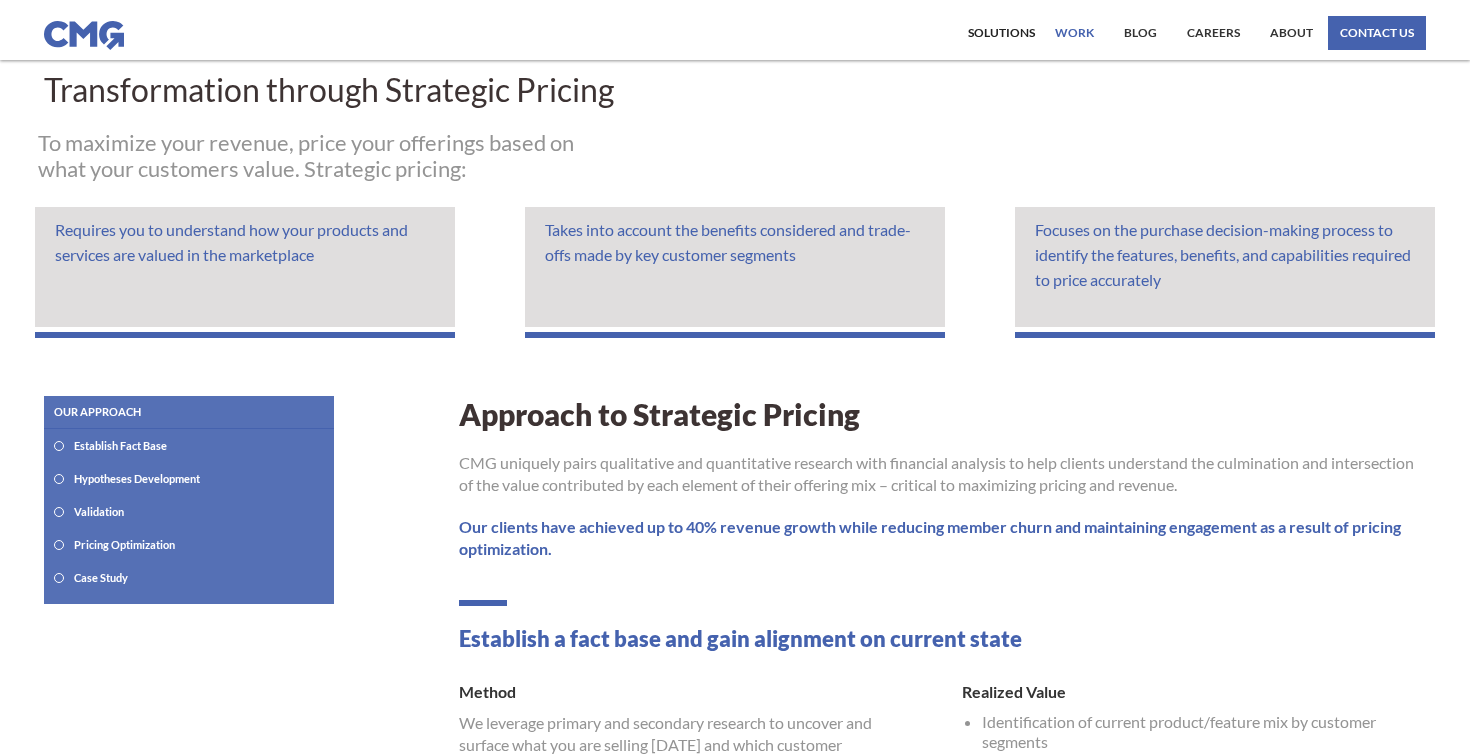 click on "work" at bounding box center [1074, 33] 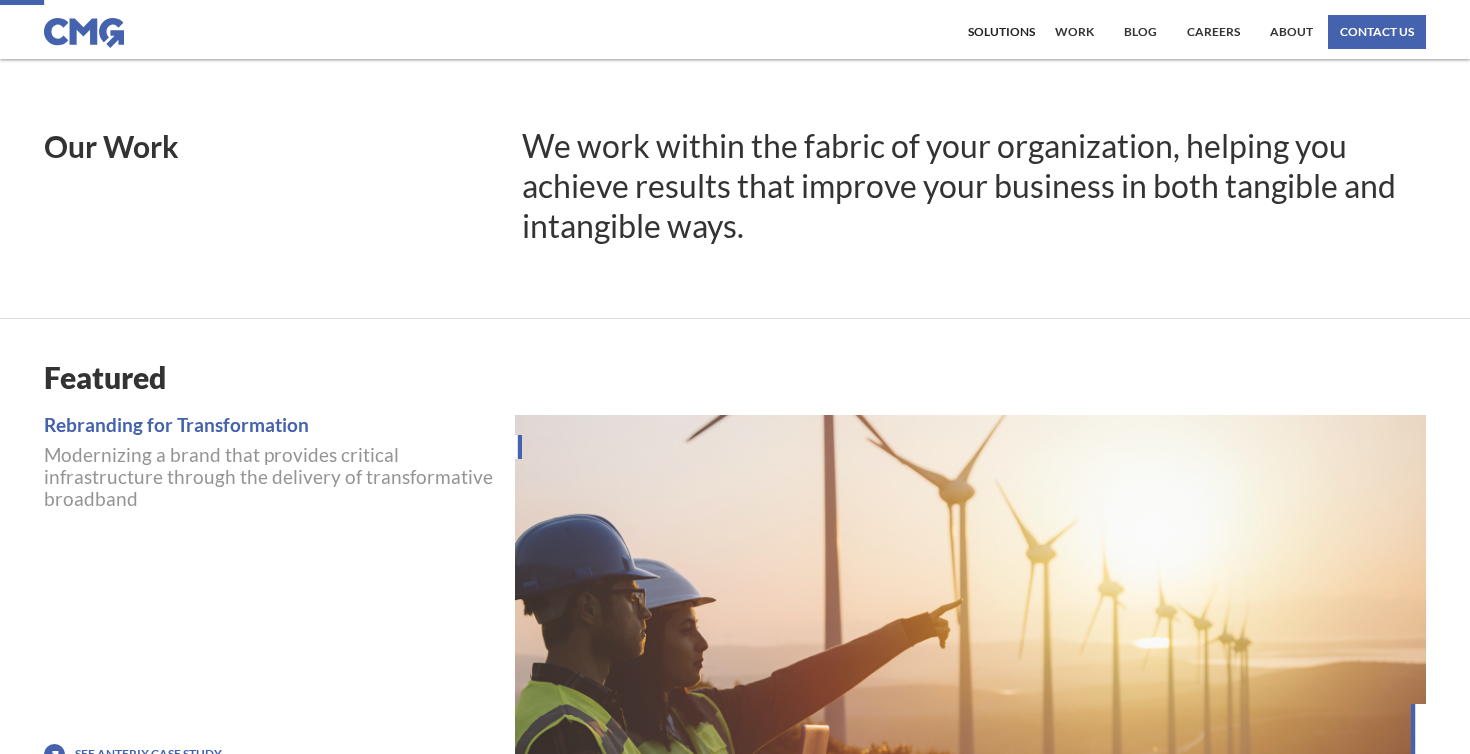 scroll, scrollTop: 267, scrollLeft: 0, axis: vertical 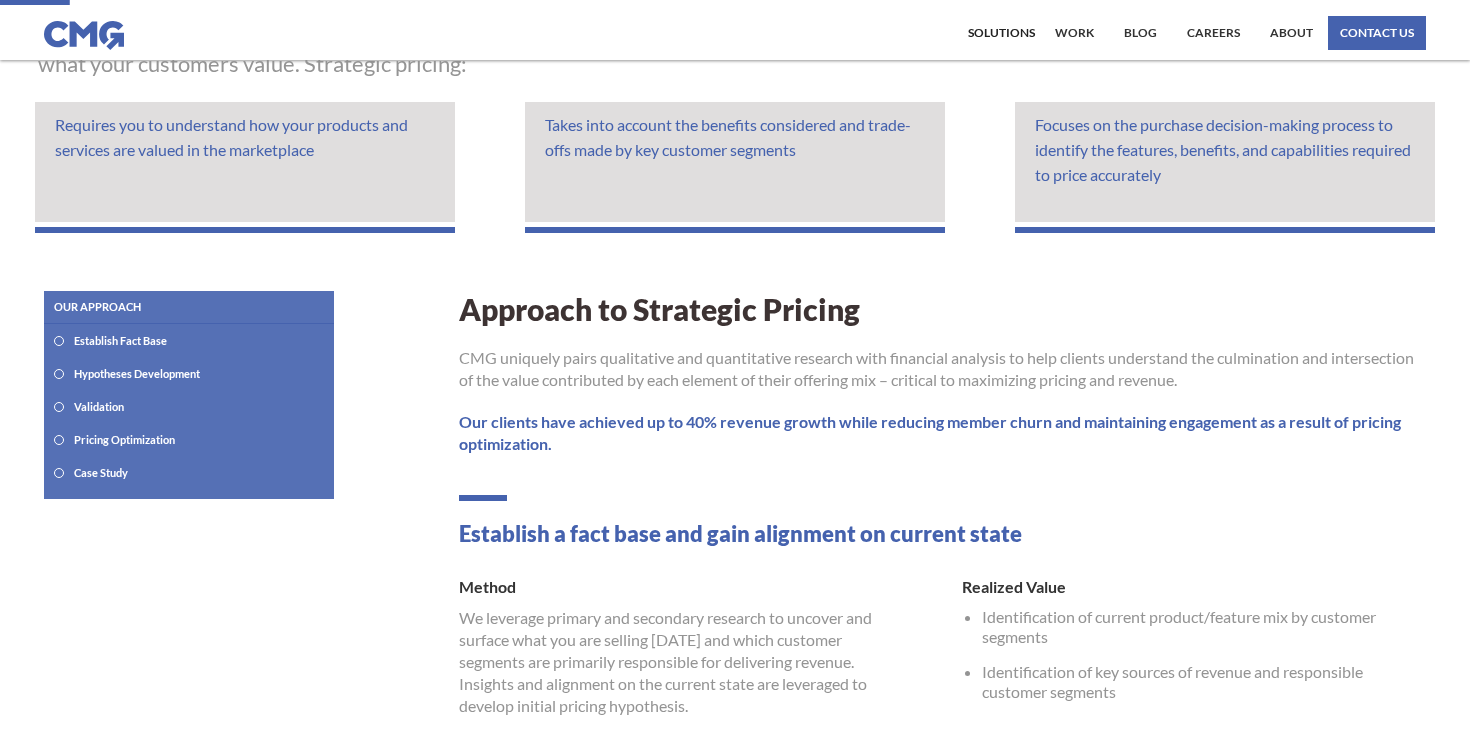 drag, startPoint x: 518, startPoint y: 355, endPoint x: 1358, endPoint y: 381, distance: 840.4023 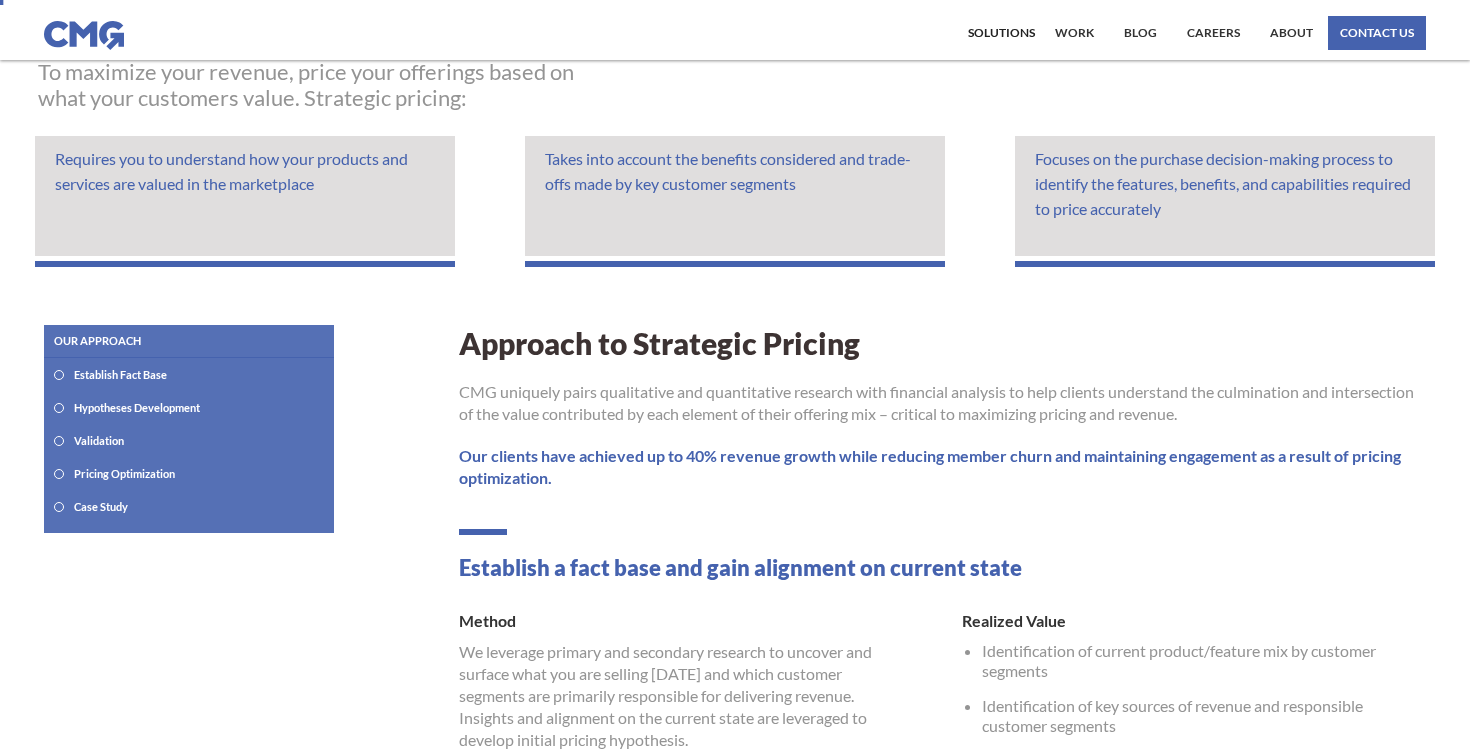 scroll, scrollTop: 0, scrollLeft: 0, axis: both 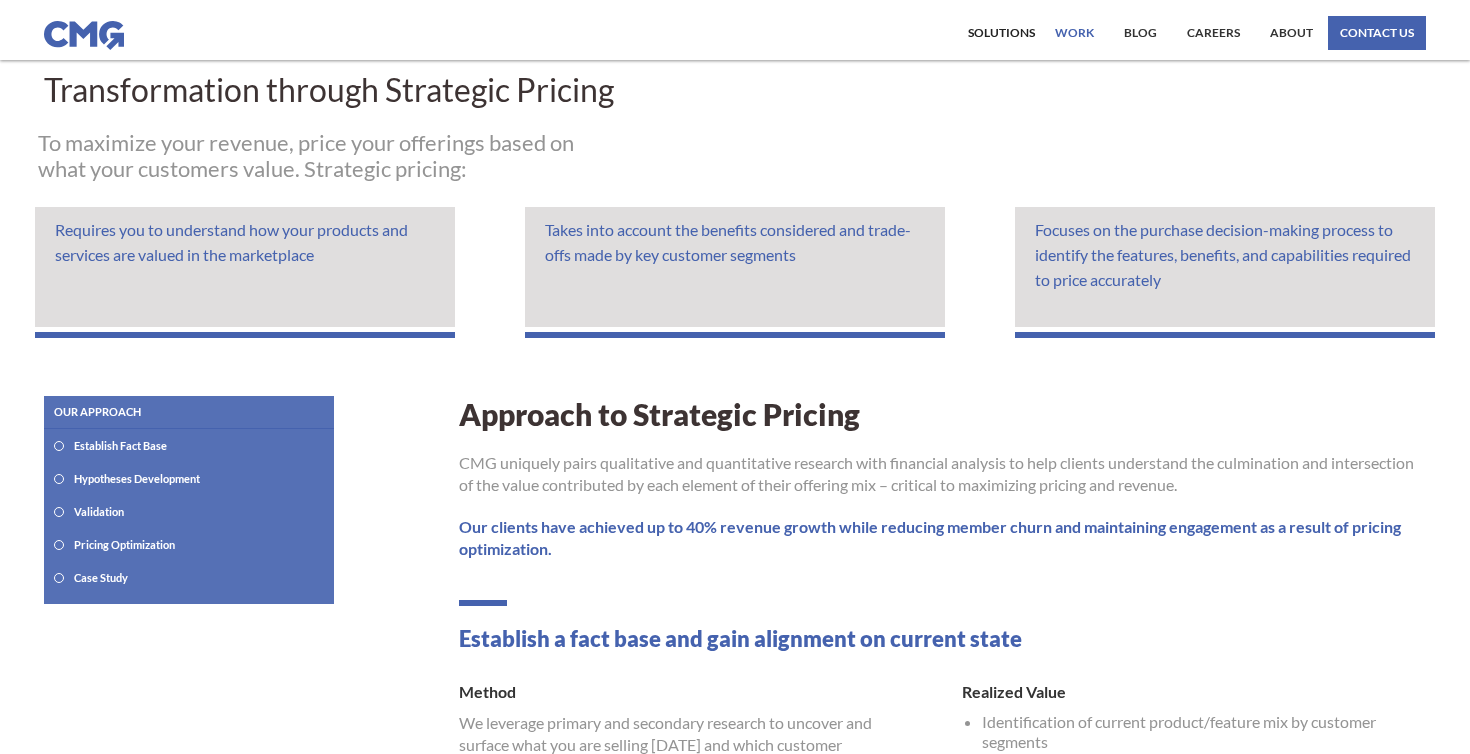 click on "work" at bounding box center [1074, 33] 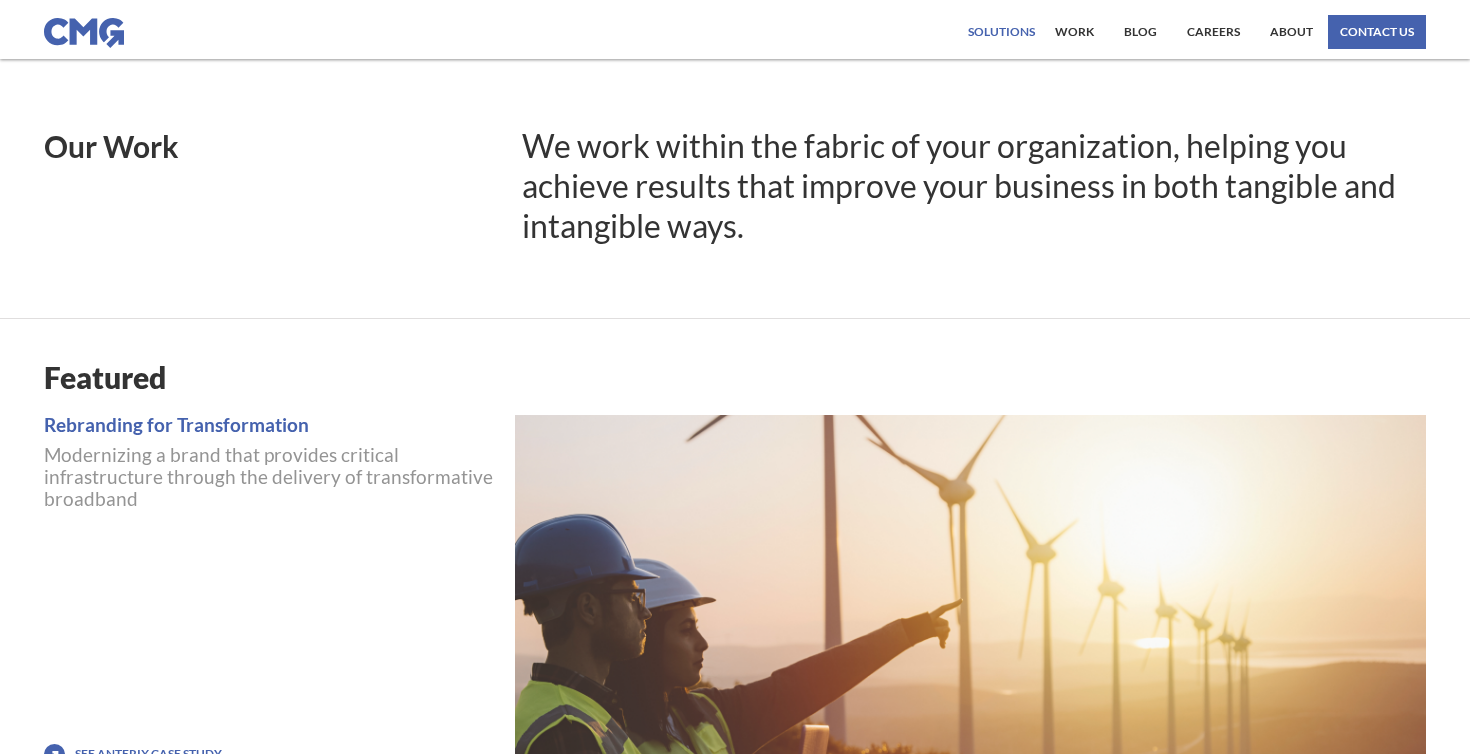 scroll, scrollTop: 0, scrollLeft: 0, axis: both 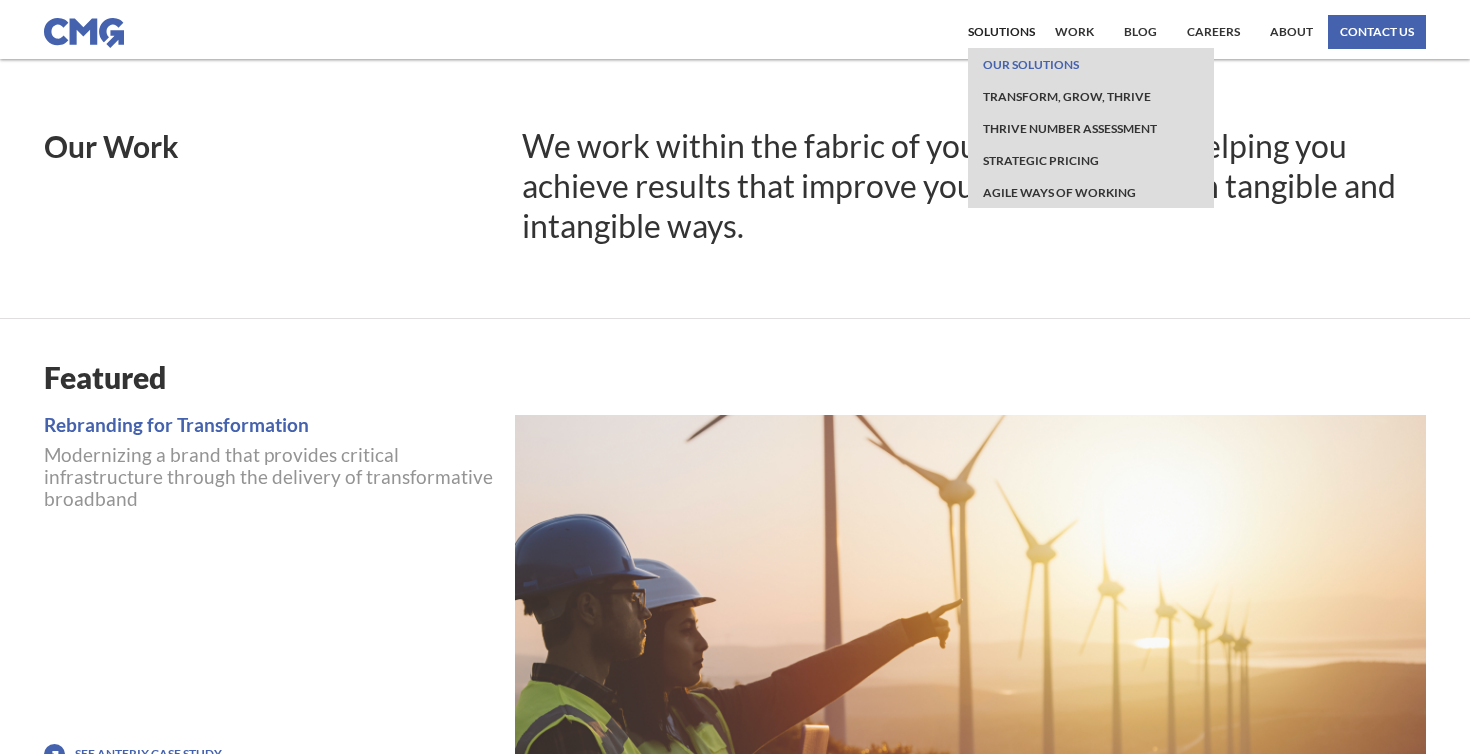 click on "Our Solutions" at bounding box center (1031, 64) 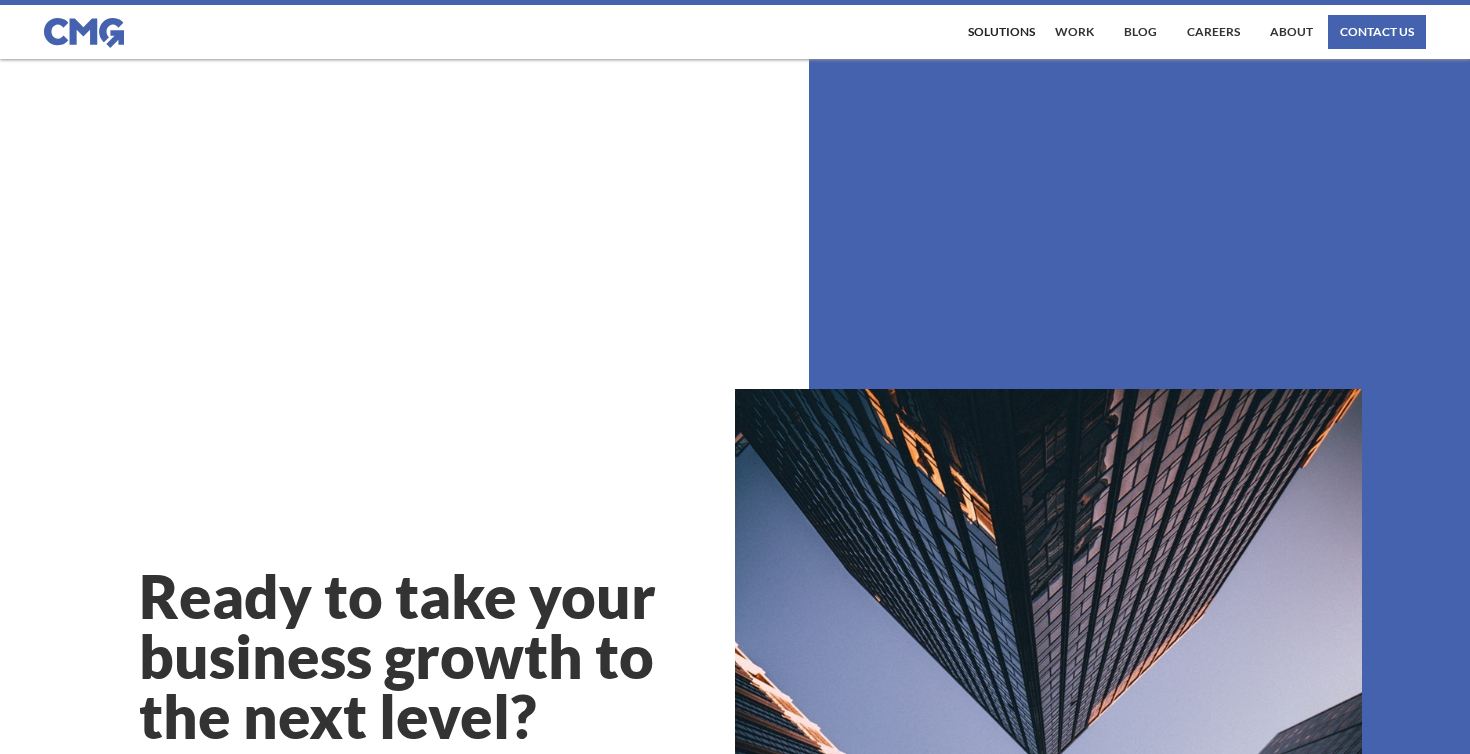 scroll, scrollTop: 0, scrollLeft: 0, axis: both 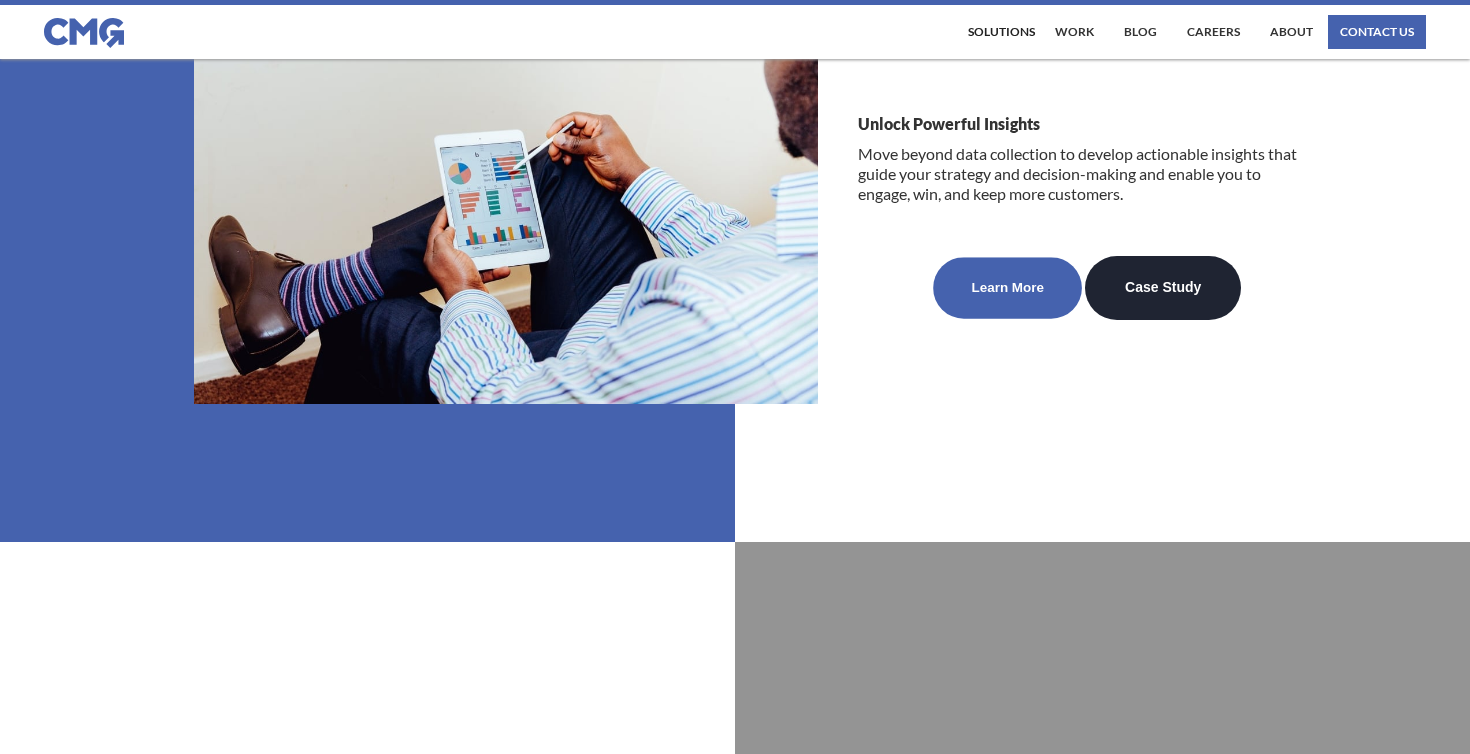 click on "Learn More" at bounding box center [1007, 288] 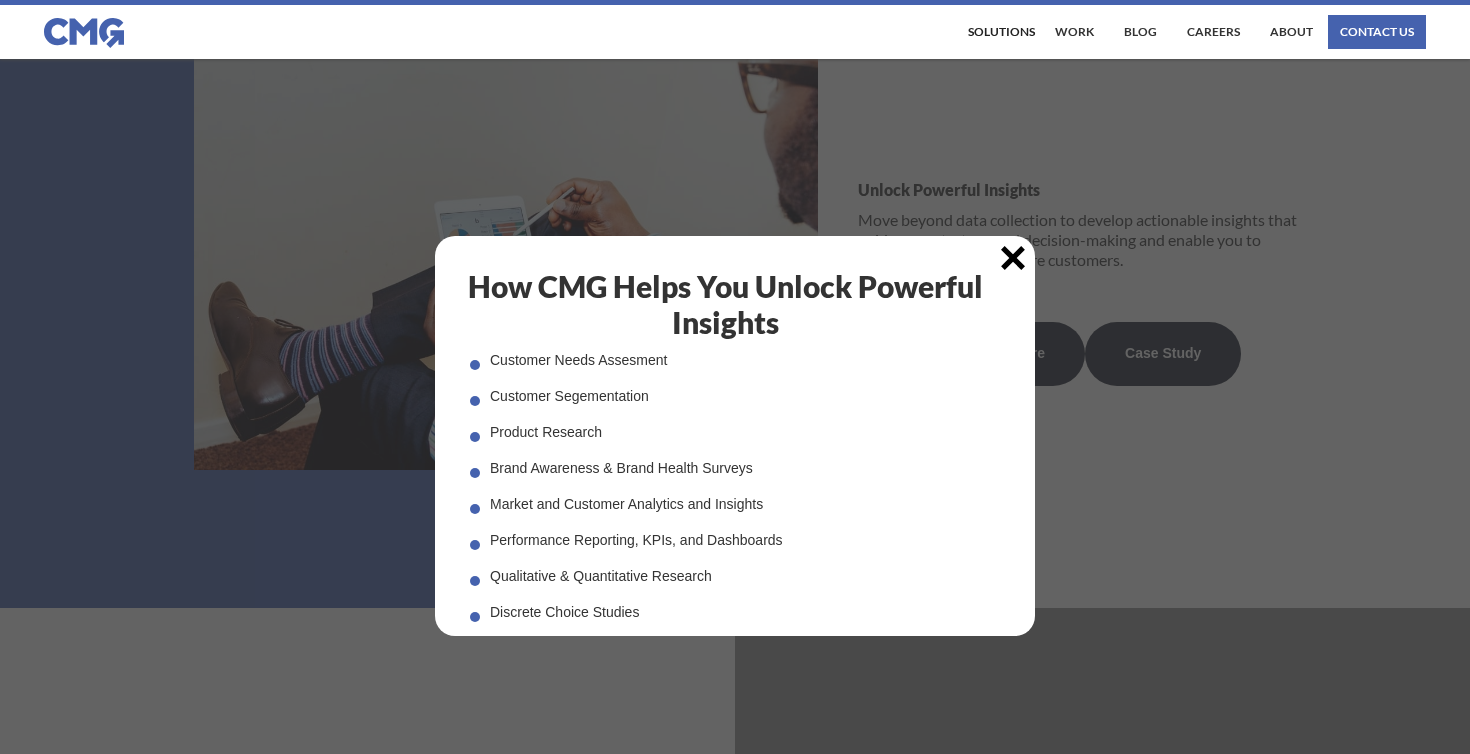 scroll, scrollTop: 2473, scrollLeft: 0, axis: vertical 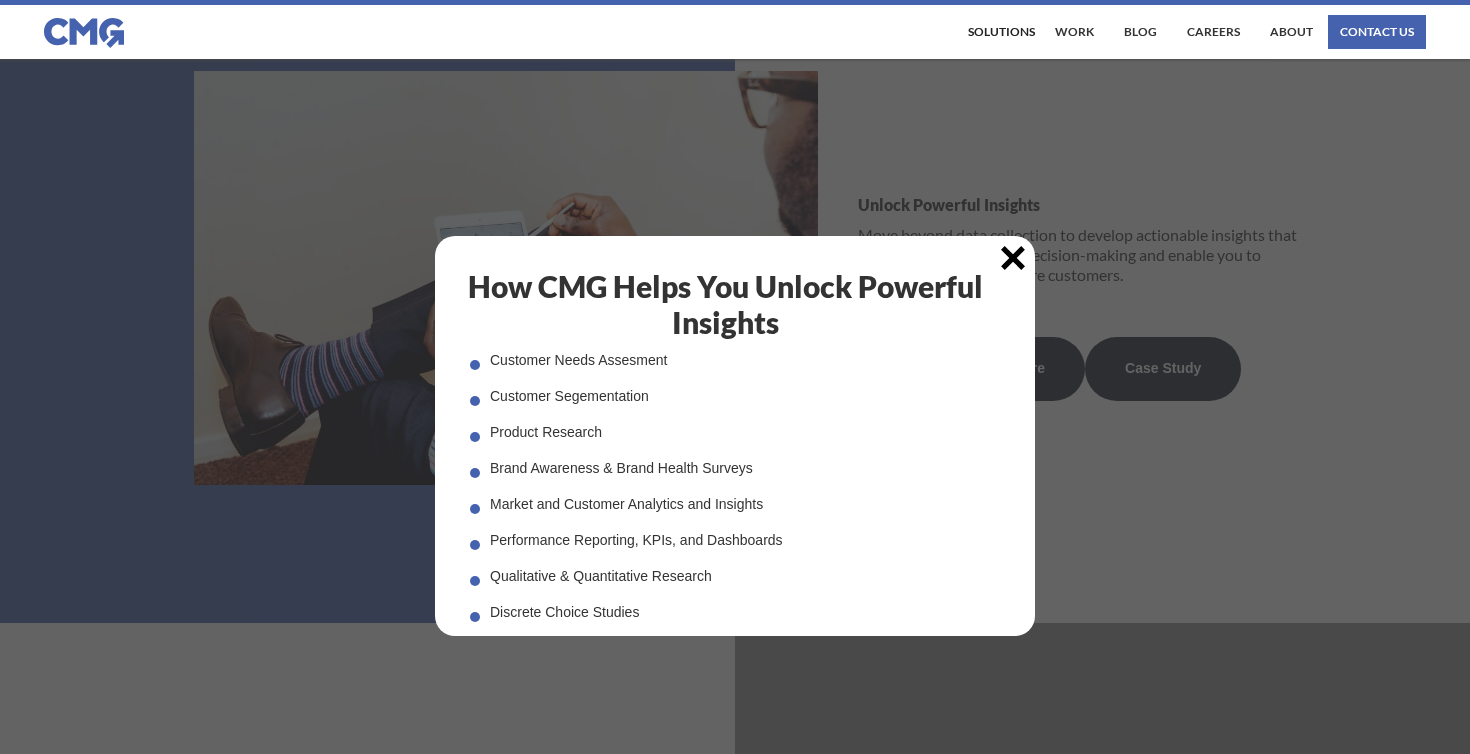 click at bounding box center [1013, 258] 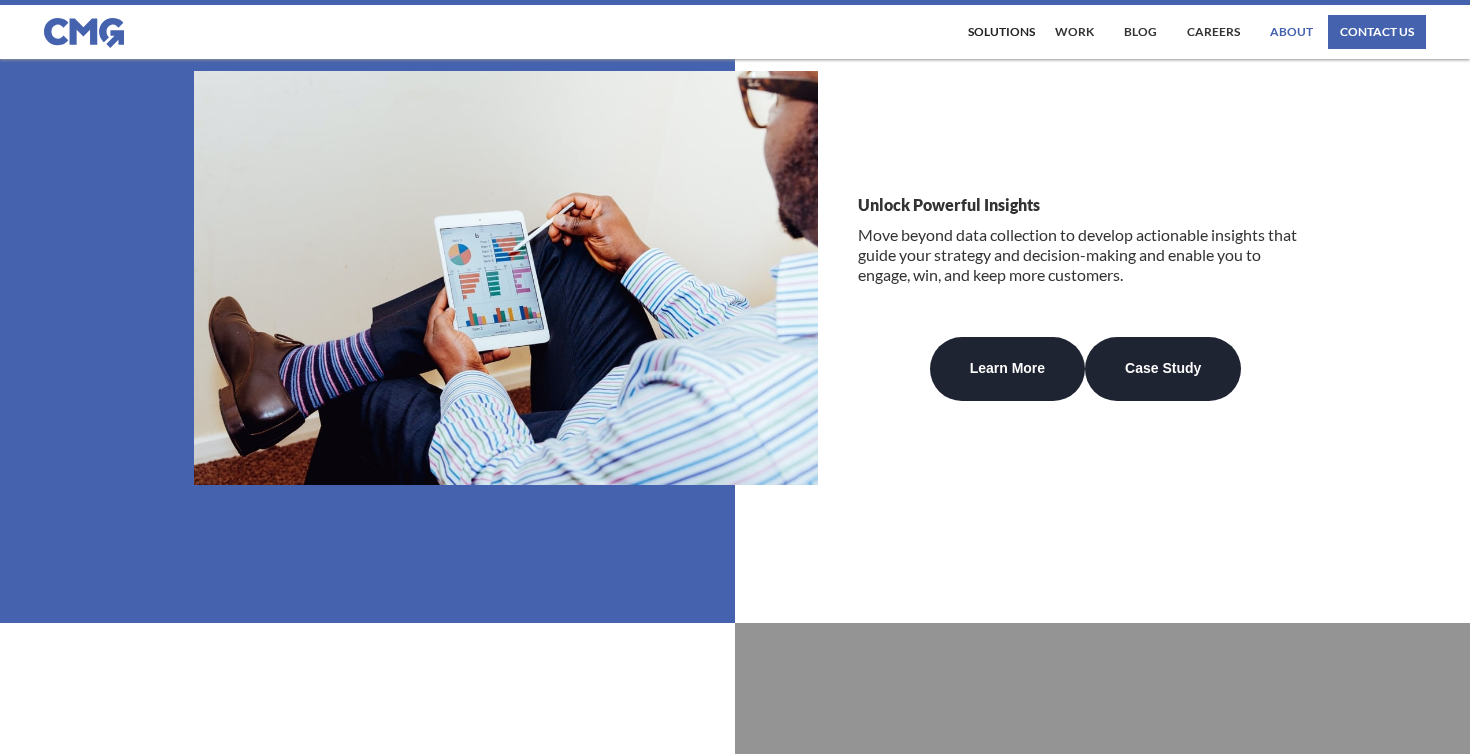 click on "About" at bounding box center [1291, 32] 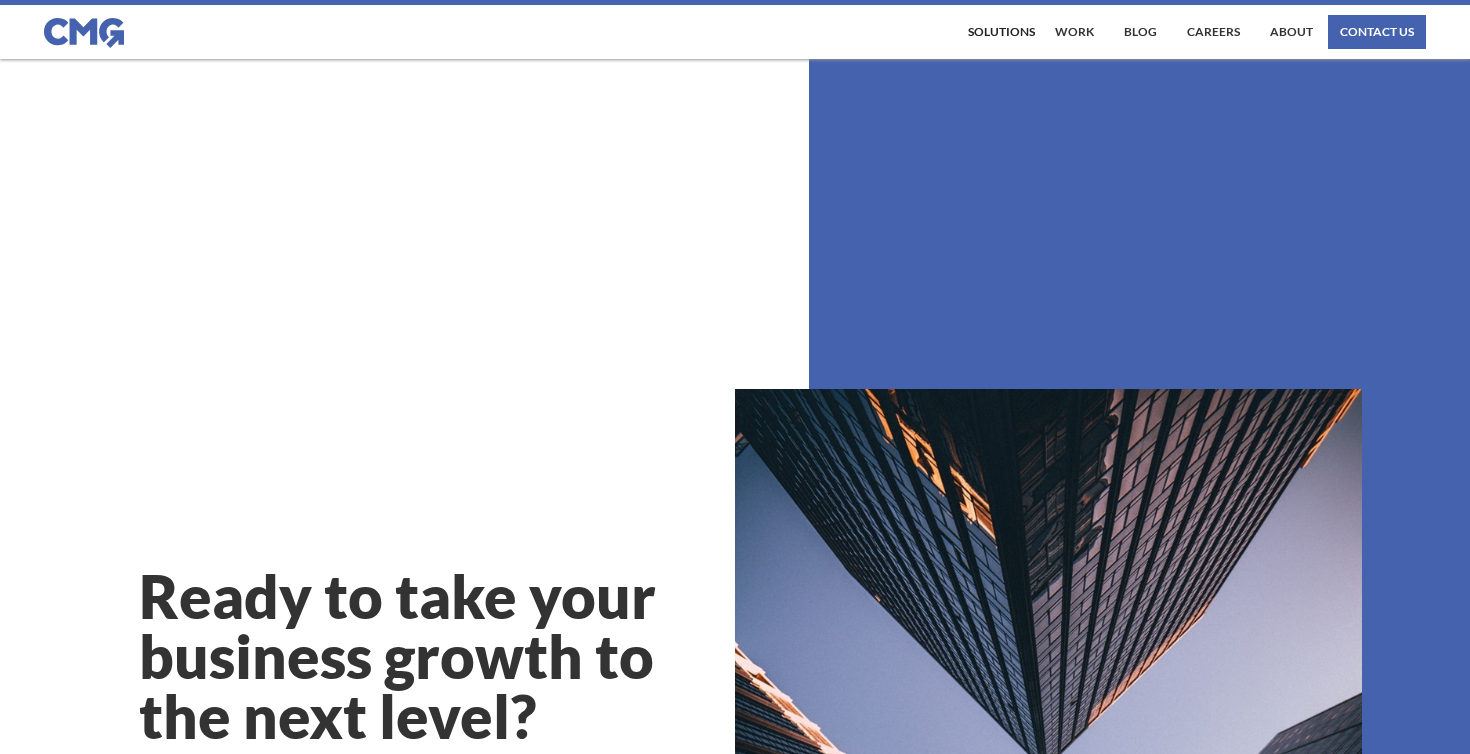 scroll, scrollTop: 0, scrollLeft: 0, axis: both 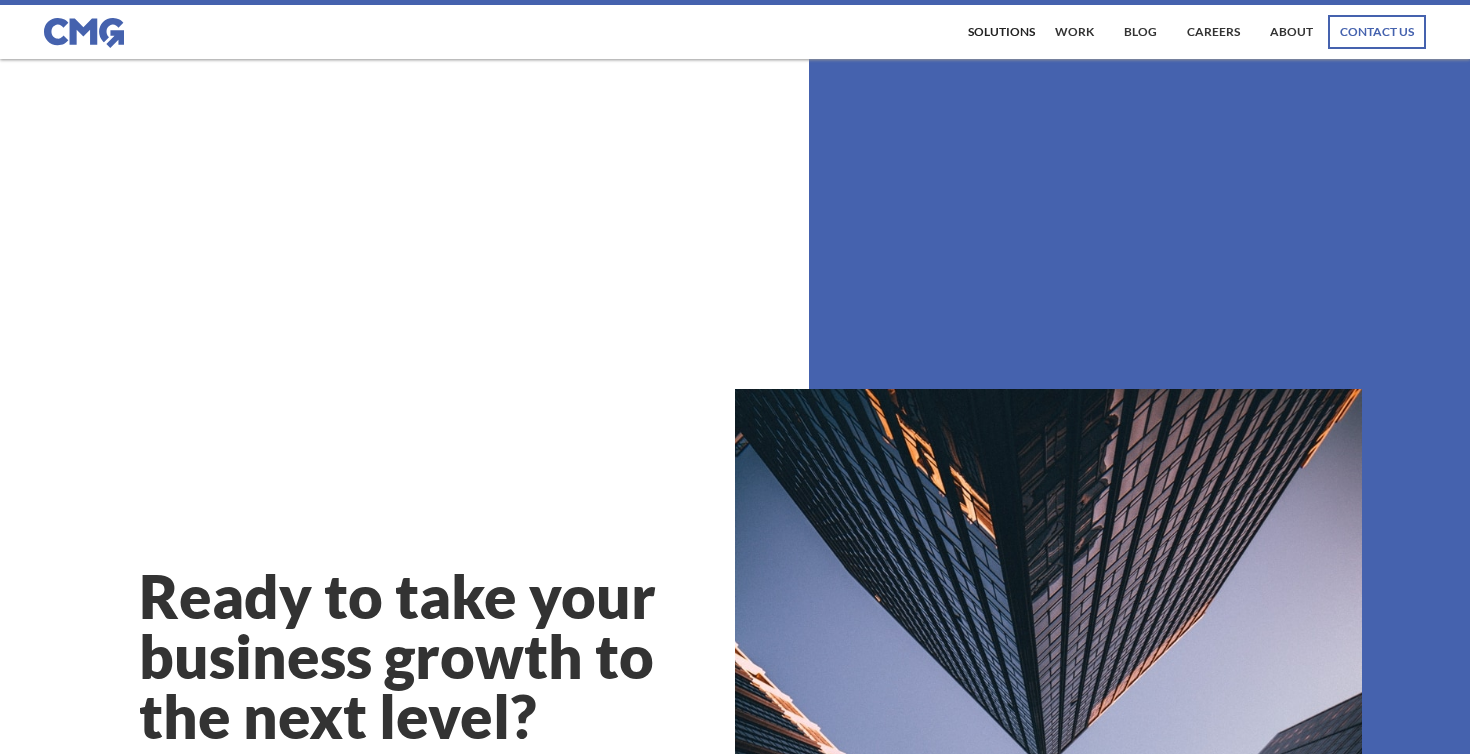 click on "contact us" at bounding box center (1377, 32) 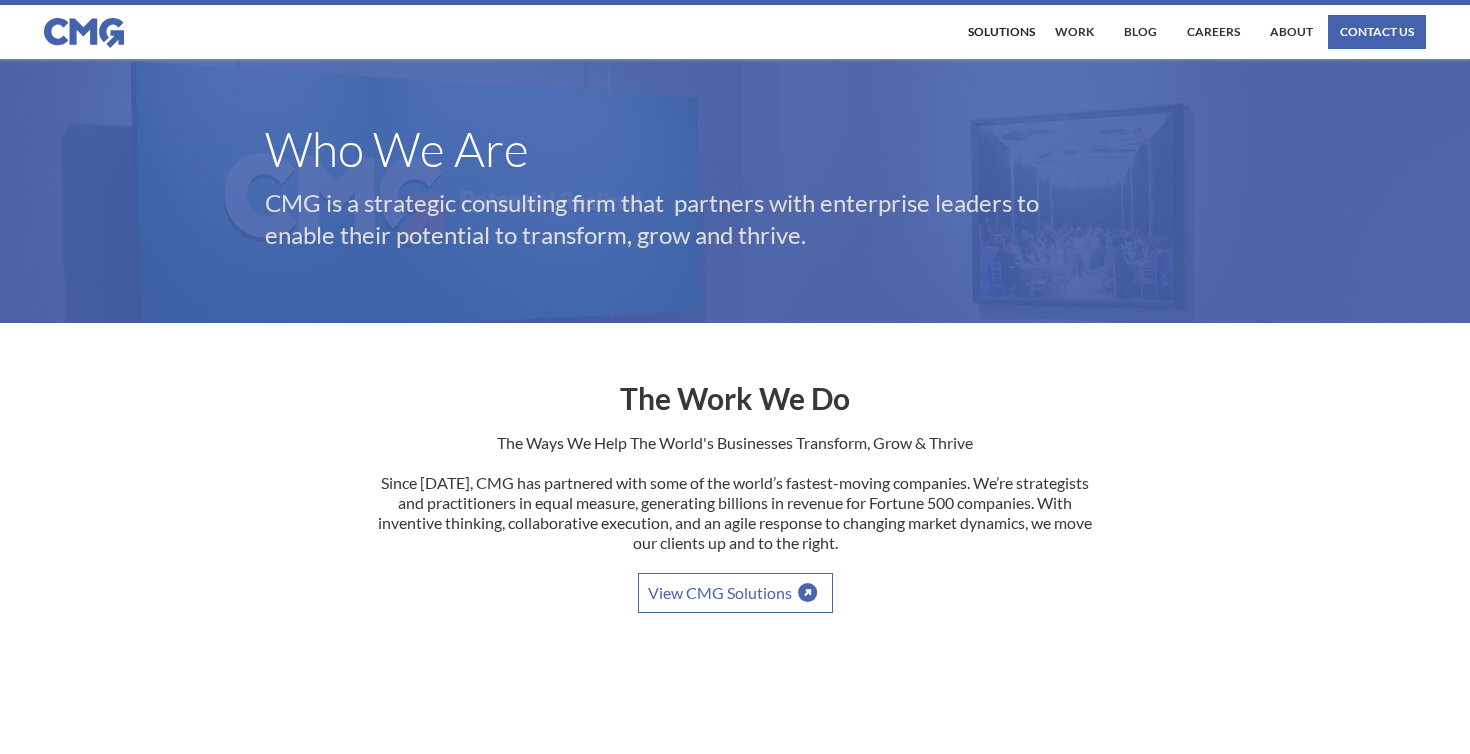 scroll, scrollTop: 0, scrollLeft: 0, axis: both 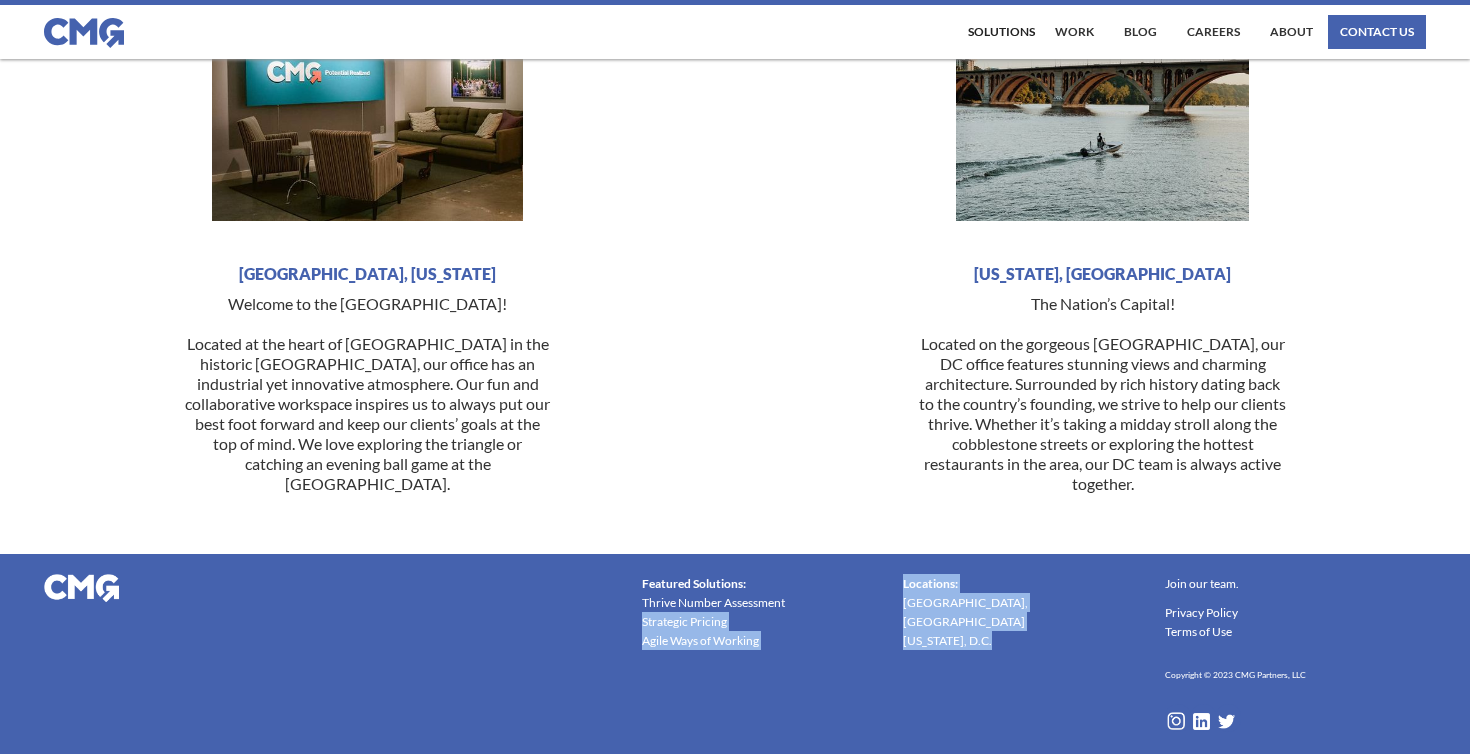 drag, startPoint x: 900, startPoint y: 614, endPoint x: 1018, endPoint y: 630, distance: 119.0798 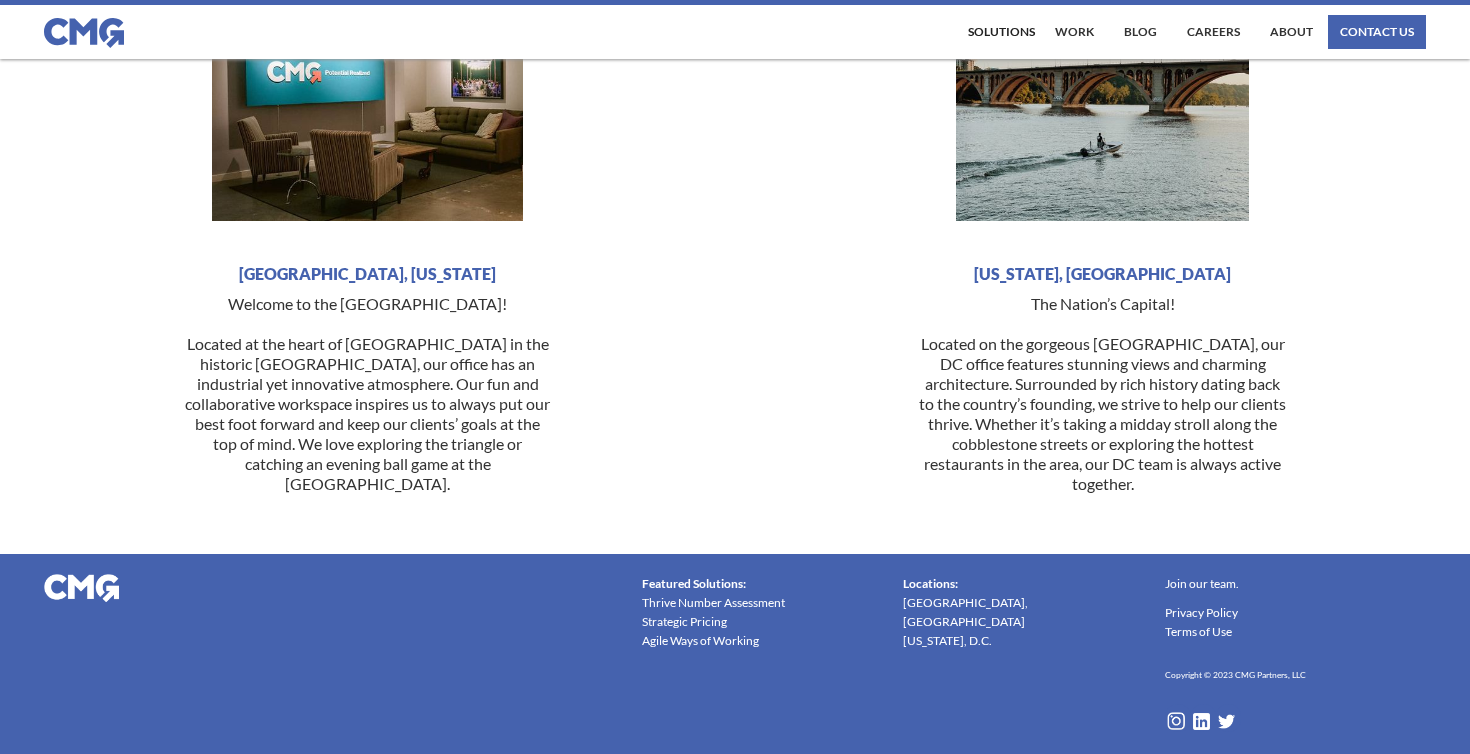 click on "Featured Solutions: Thrive Number Assessment Strategic Pricing Agile Ways of Working" at bounding box center (760, 607) 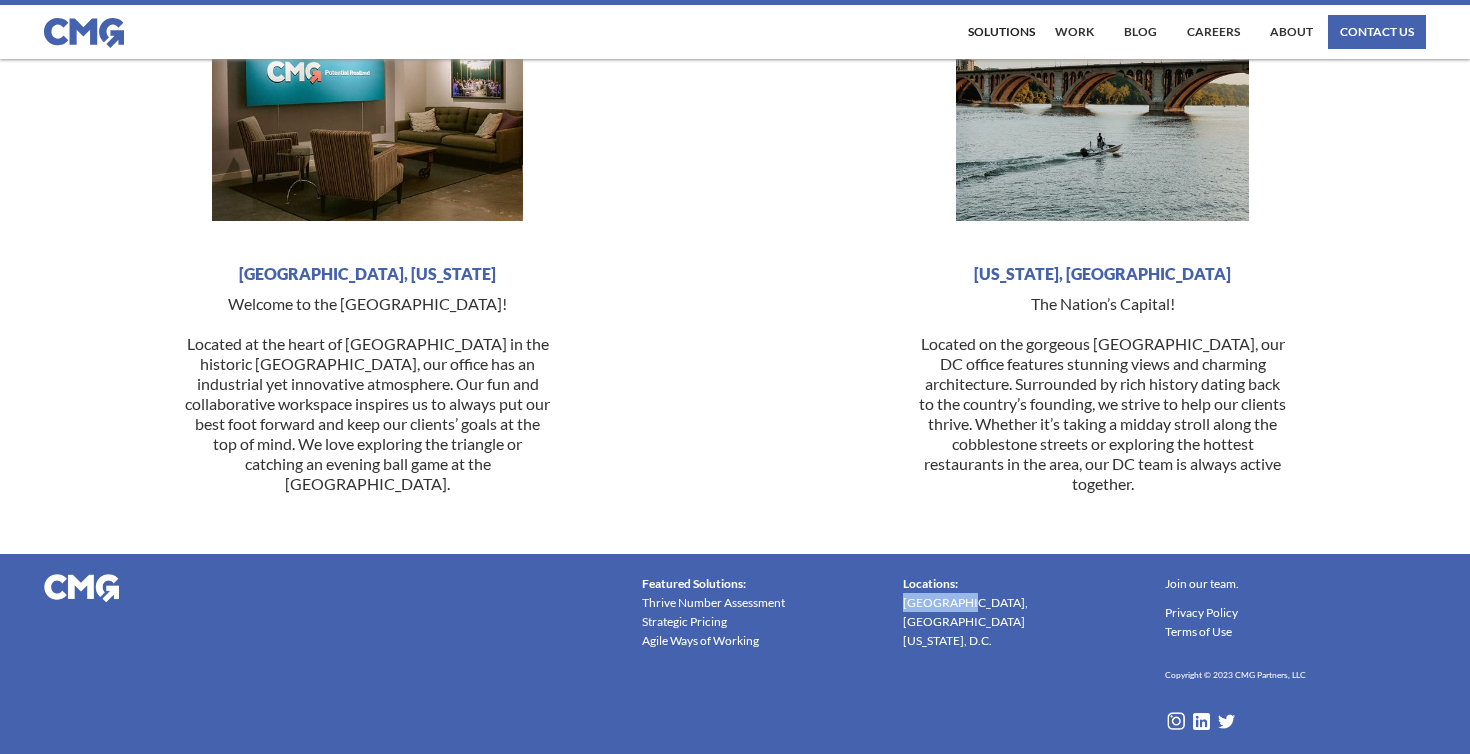 drag, startPoint x: 972, startPoint y: 606, endPoint x: 905, endPoint y: 607, distance: 67.00746 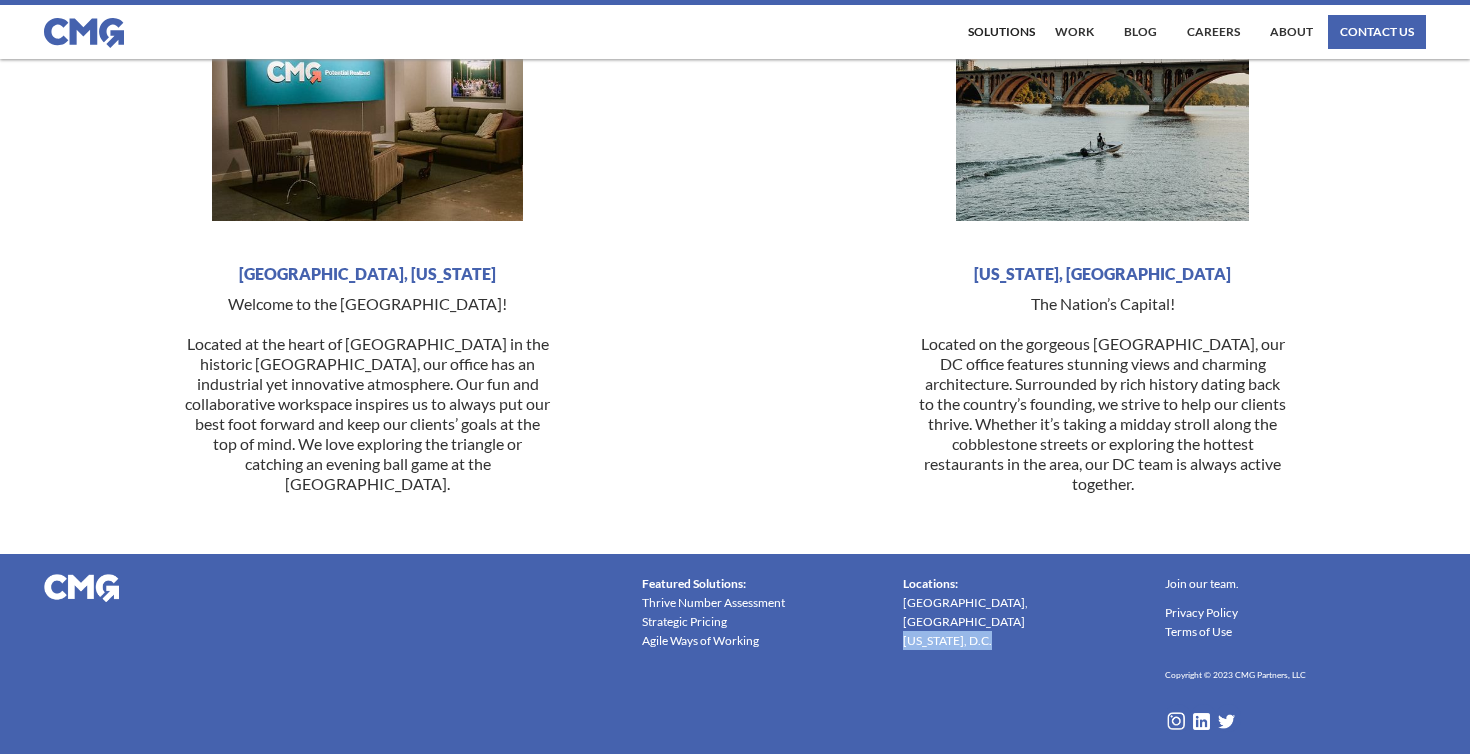drag, startPoint x: 999, startPoint y: 621, endPoint x: 907, endPoint y: 625, distance: 92.086914 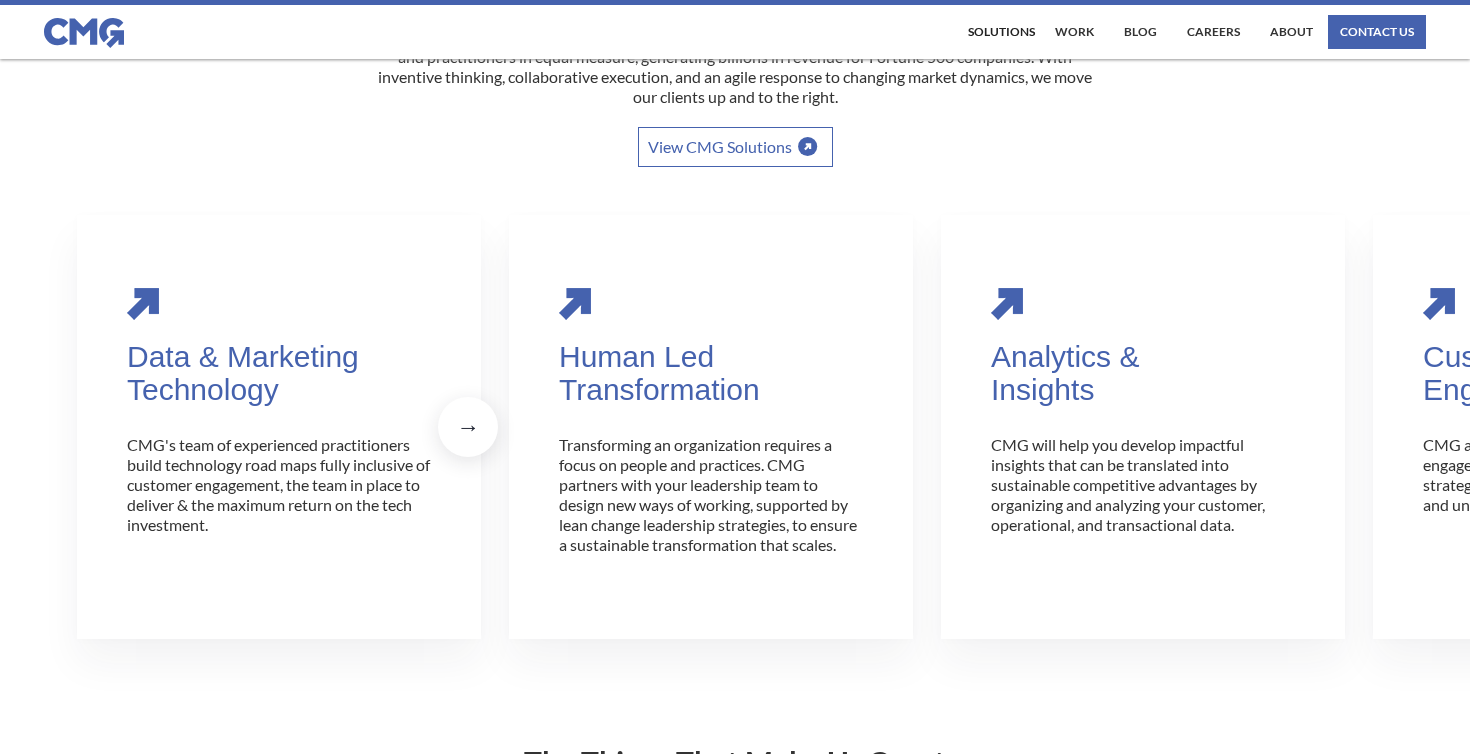 scroll, scrollTop: 449, scrollLeft: 0, axis: vertical 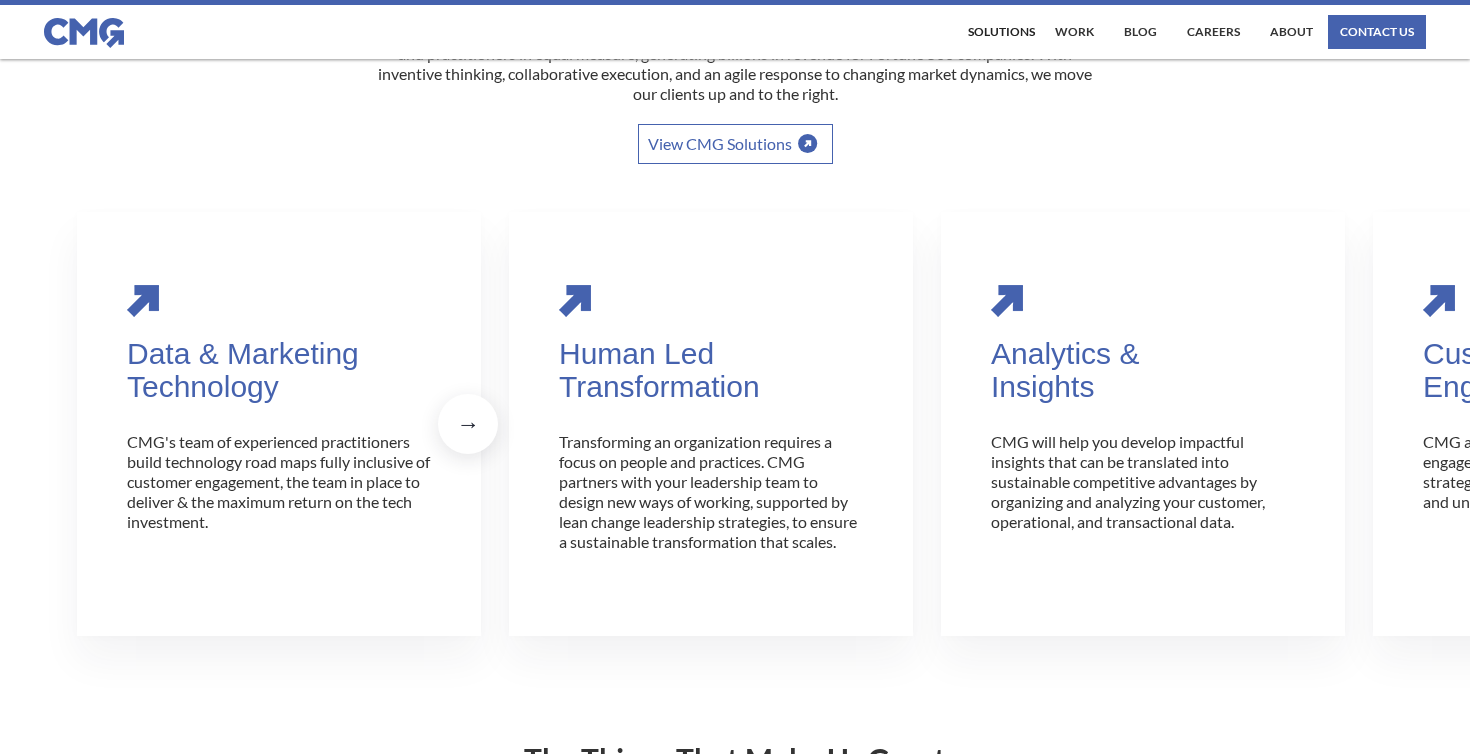 click on "View CMG Solutions" at bounding box center [735, 144] 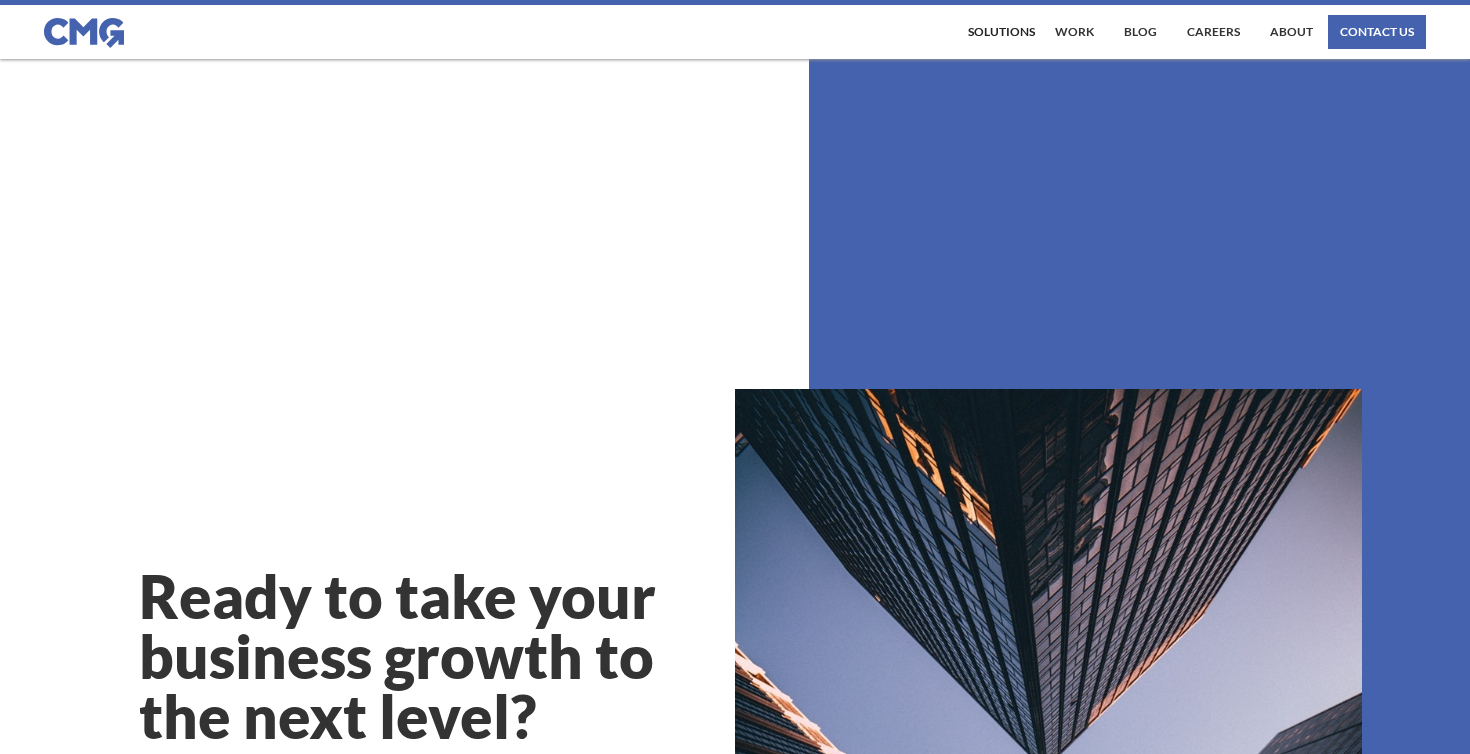 scroll, scrollTop: 805, scrollLeft: 0, axis: vertical 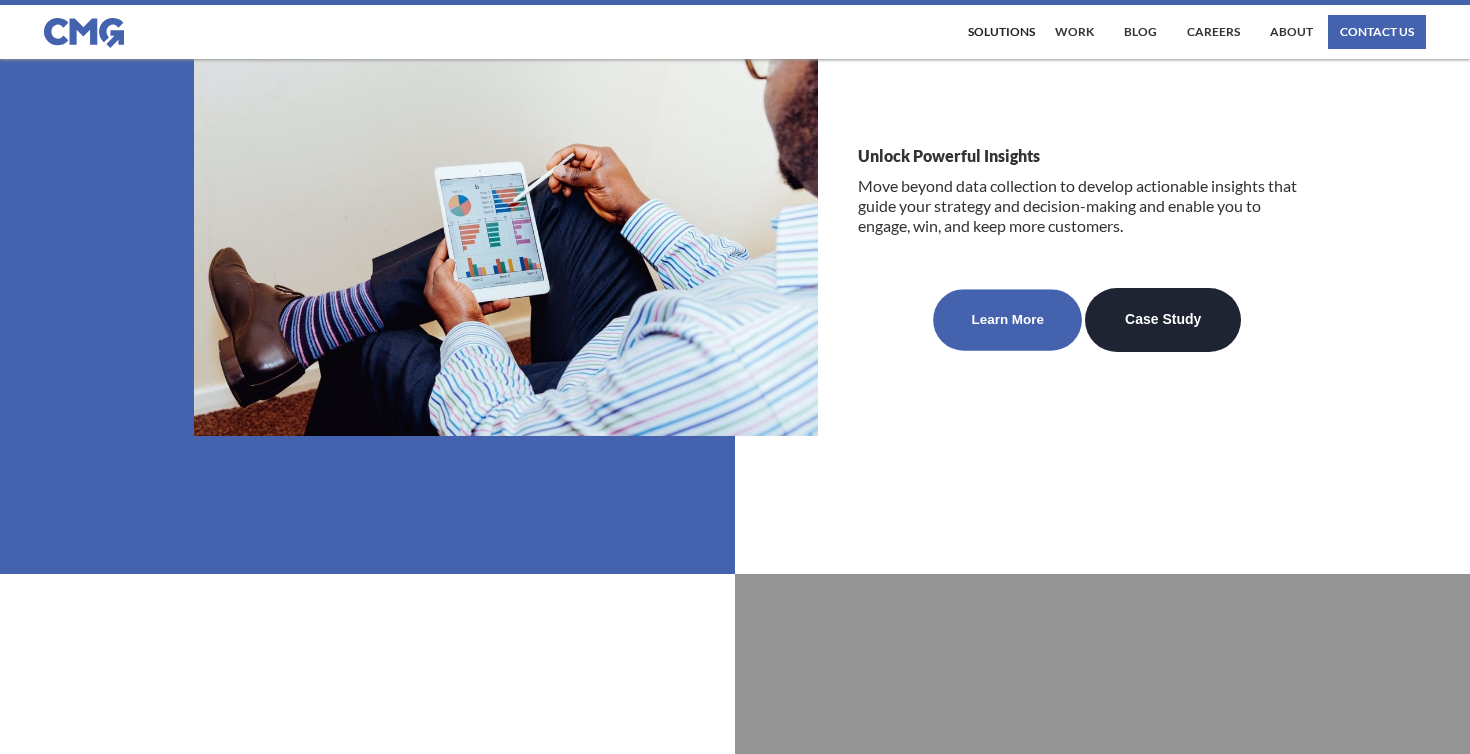 click on "Learn More" at bounding box center (1007, 320) 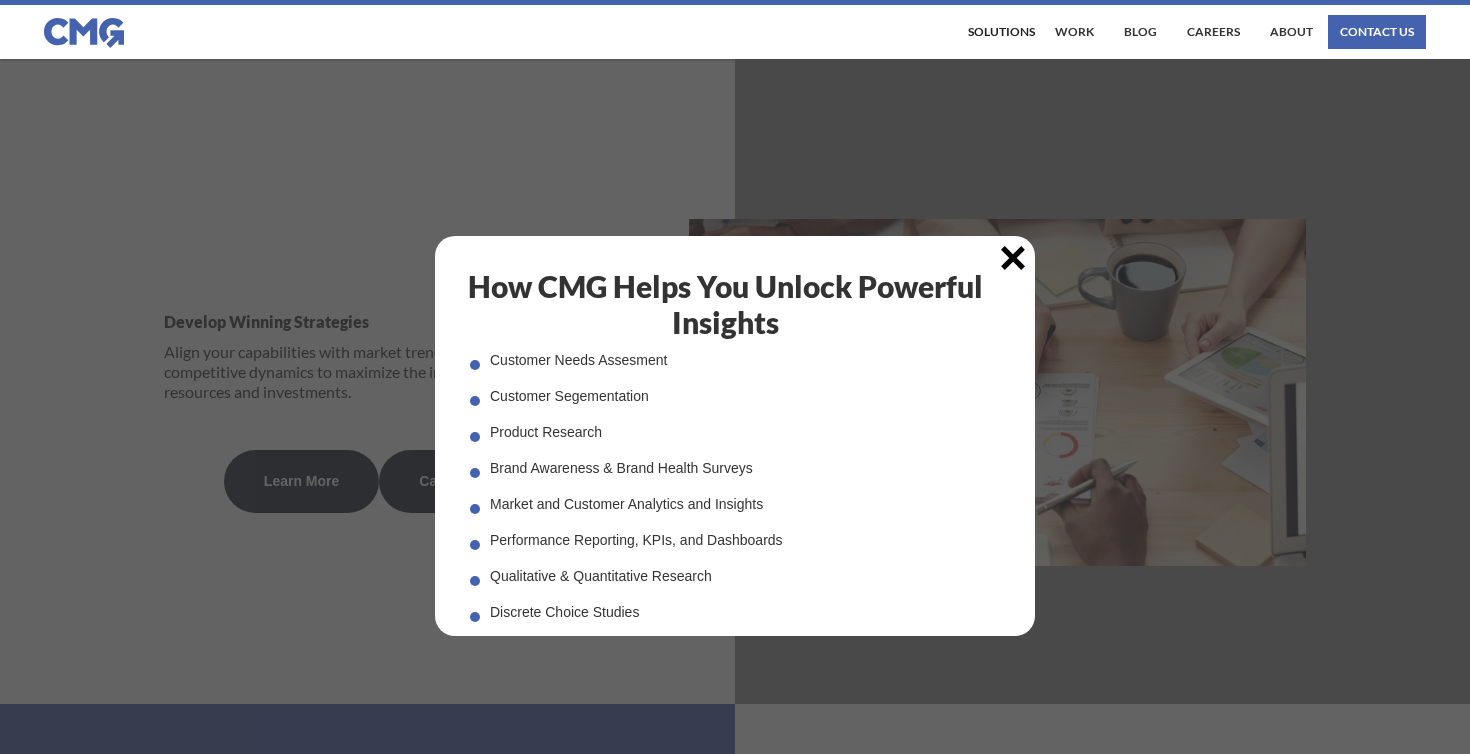 scroll, scrollTop: 3204, scrollLeft: 0, axis: vertical 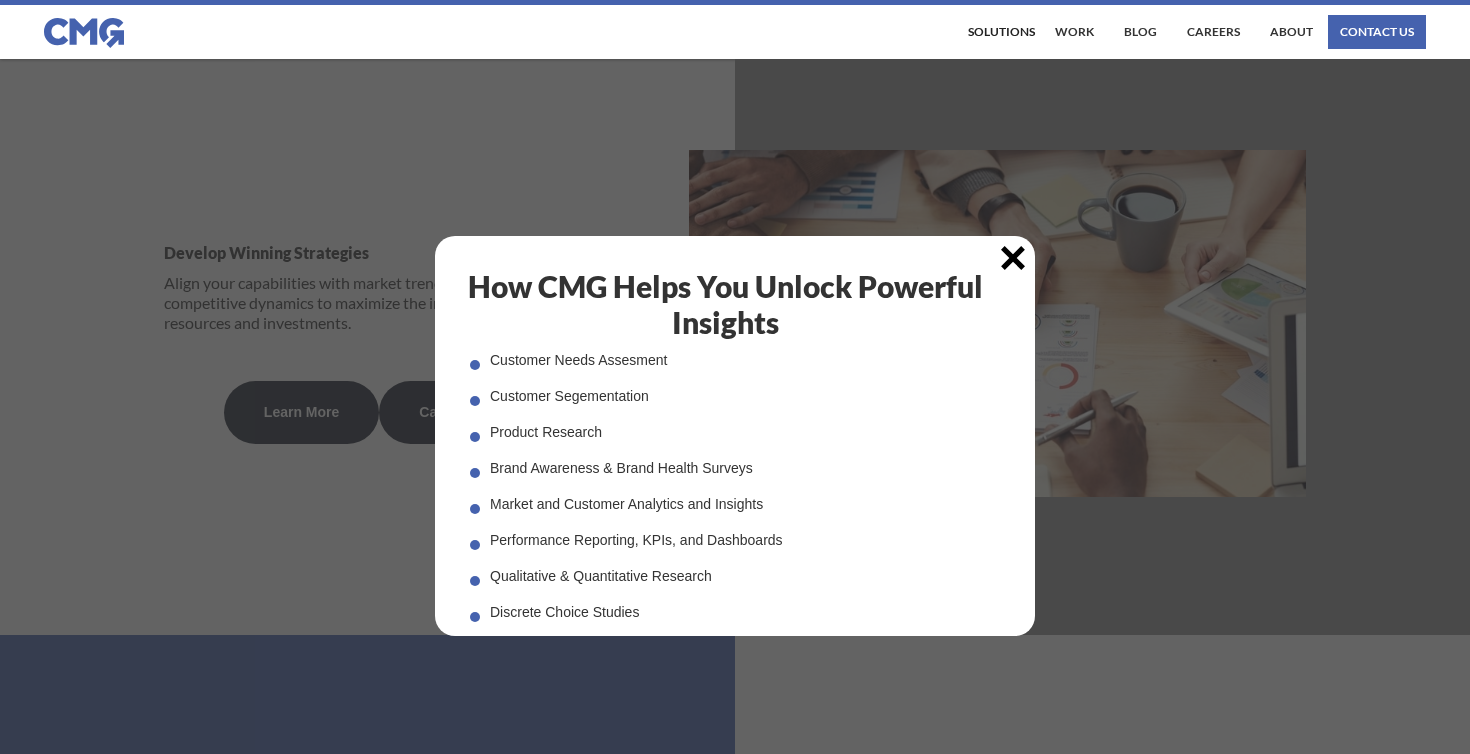 click at bounding box center [1013, 258] 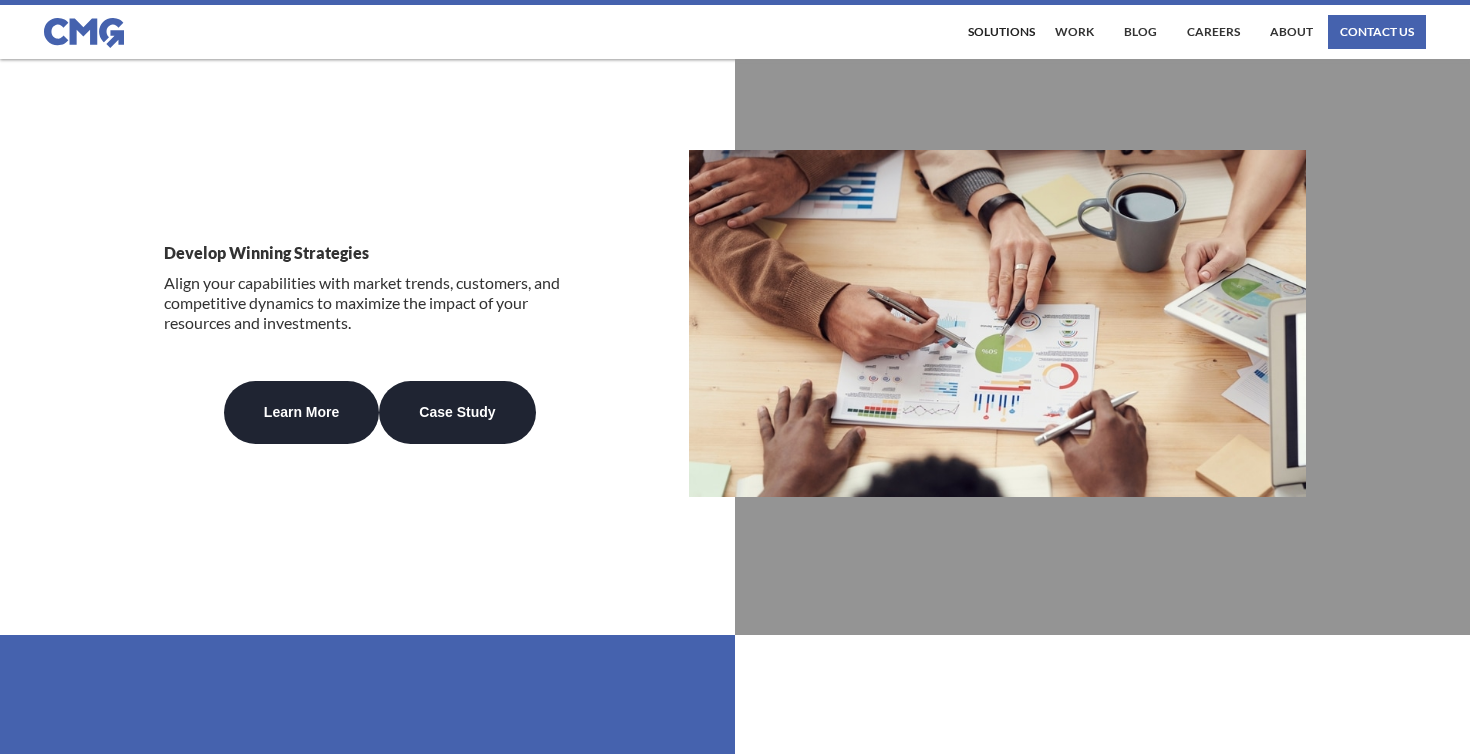 click on "Develop Winning Strategies Align your capabilities with market trends, customers, and competitive dynamics to maximize the impact of your resources and investments. Learn More Case Study" at bounding box center [380, 334] 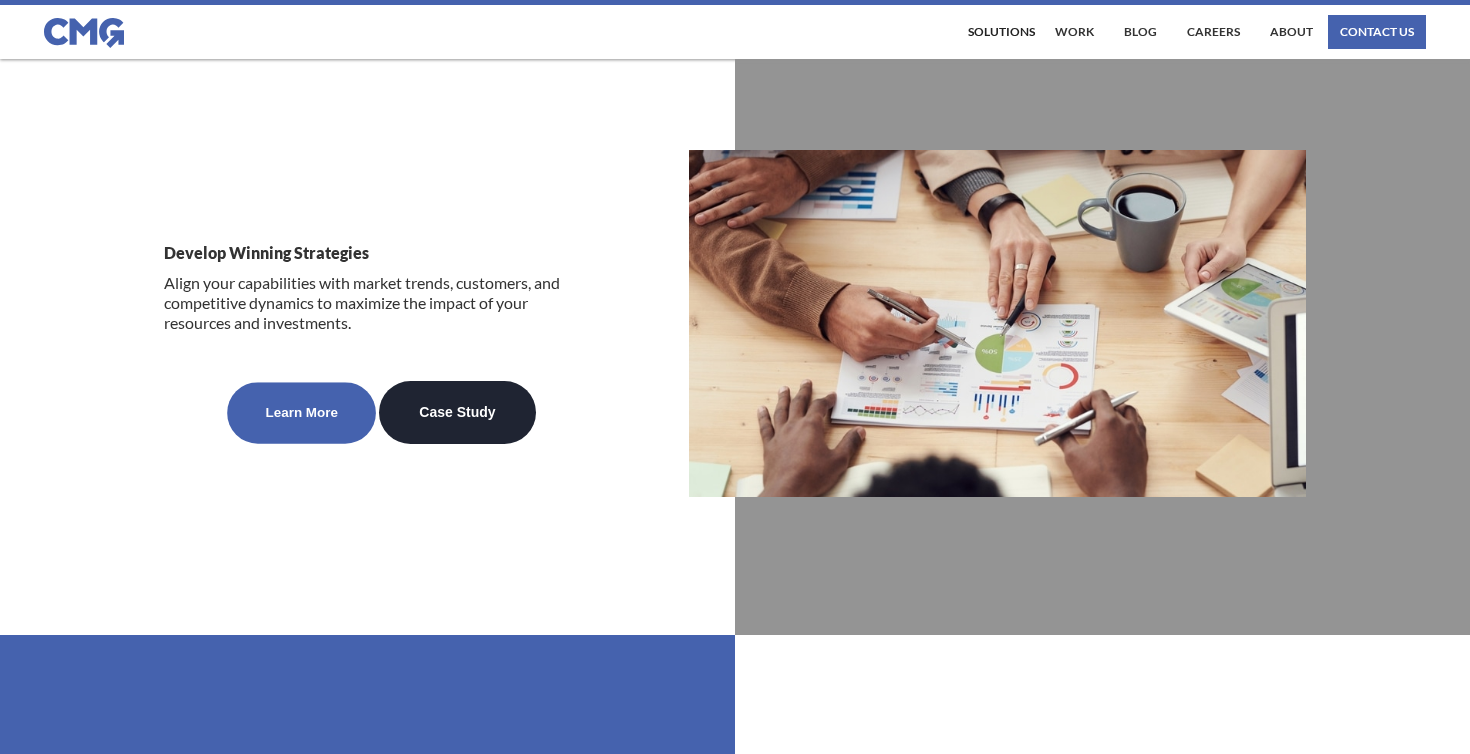 click on "Learn More" at bounding box center [301, 412] 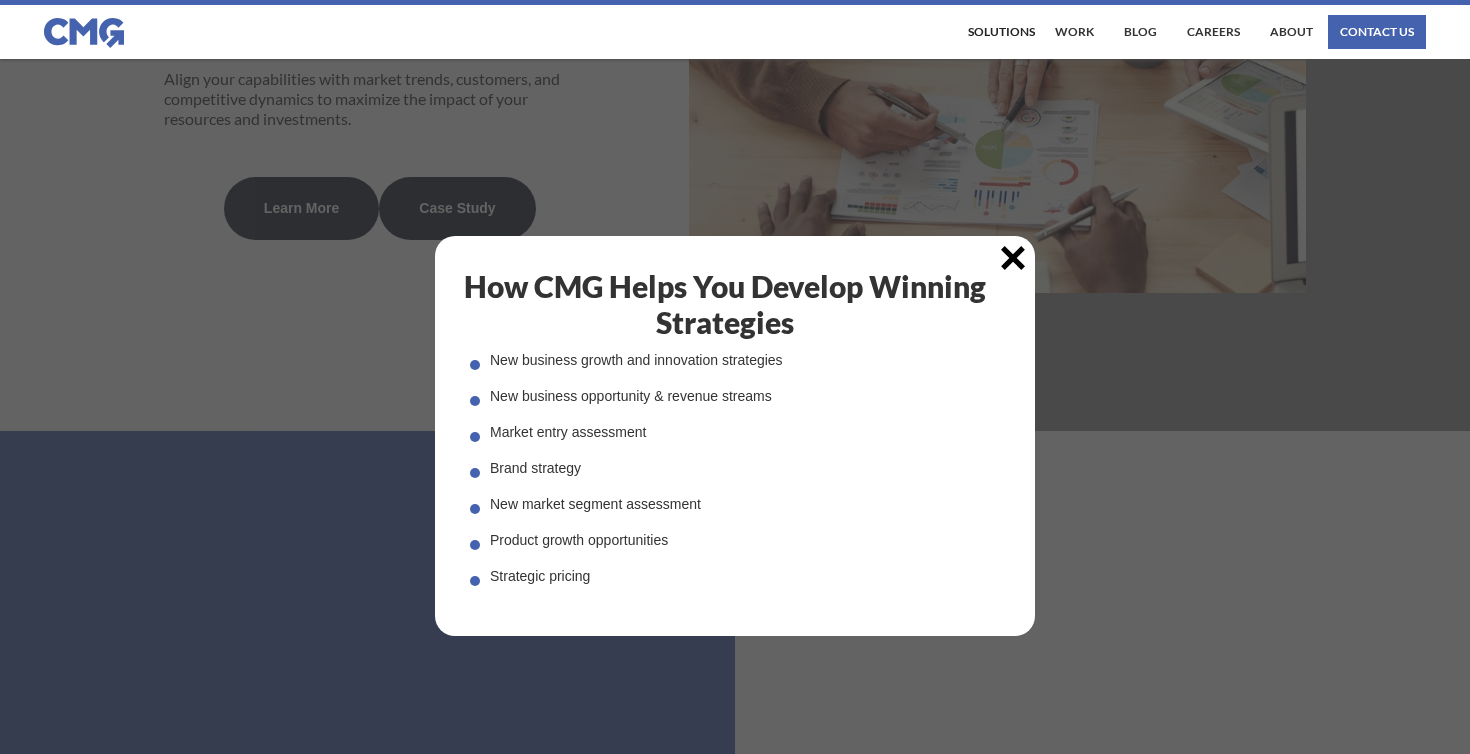 scroll, scrollTop: 3410, scrollLeft: 0, axis: vertical 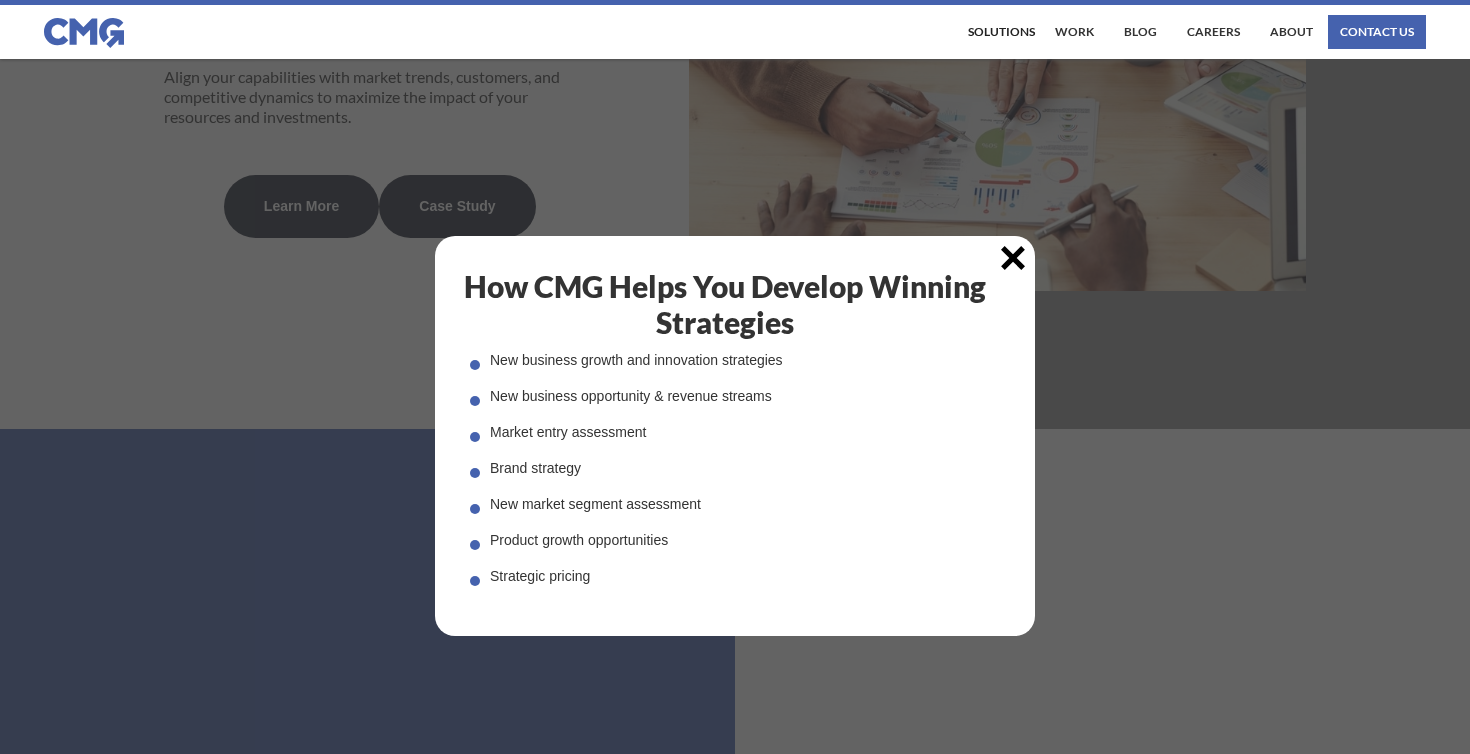 click at bounding box center (1013, 258) 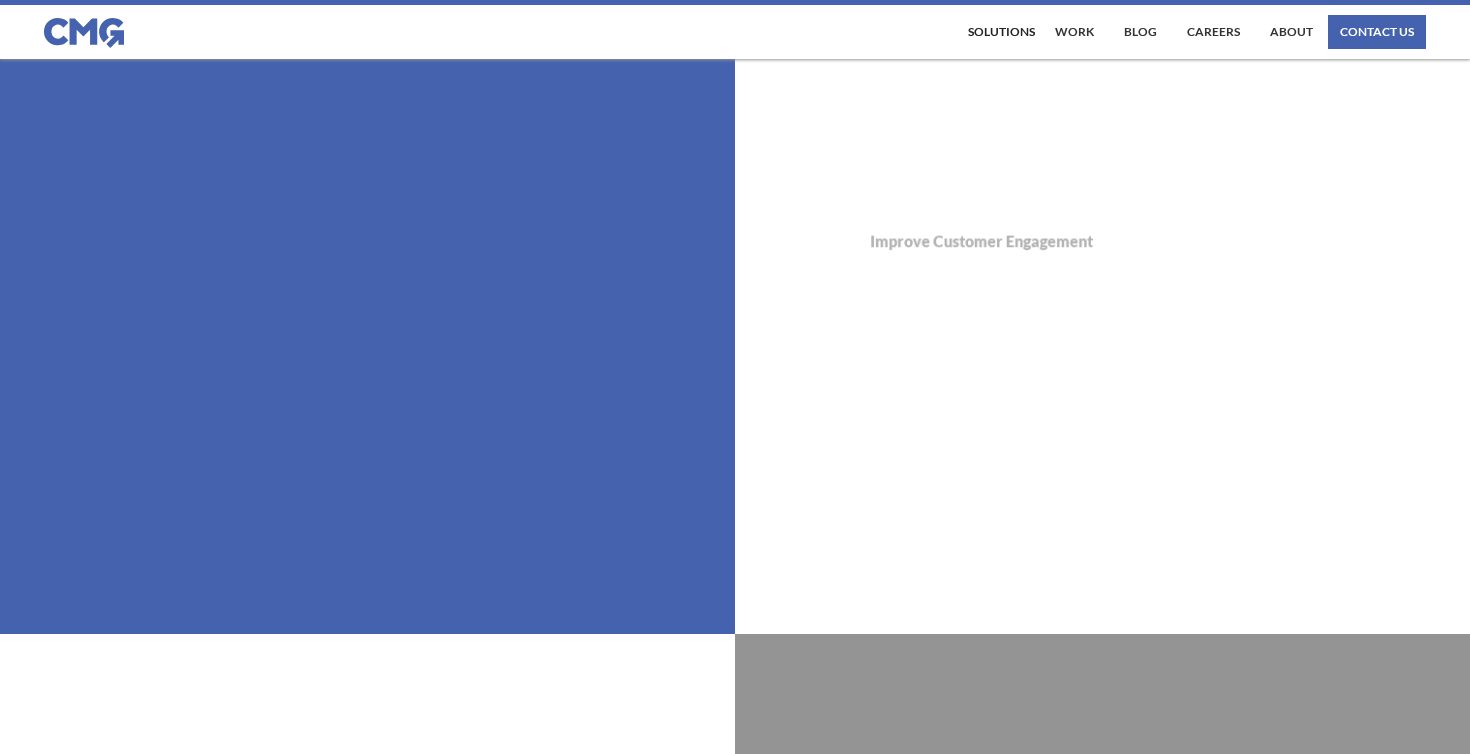 scroll, scrollTop: 4023, scrollLeft: 0, axis: vertical 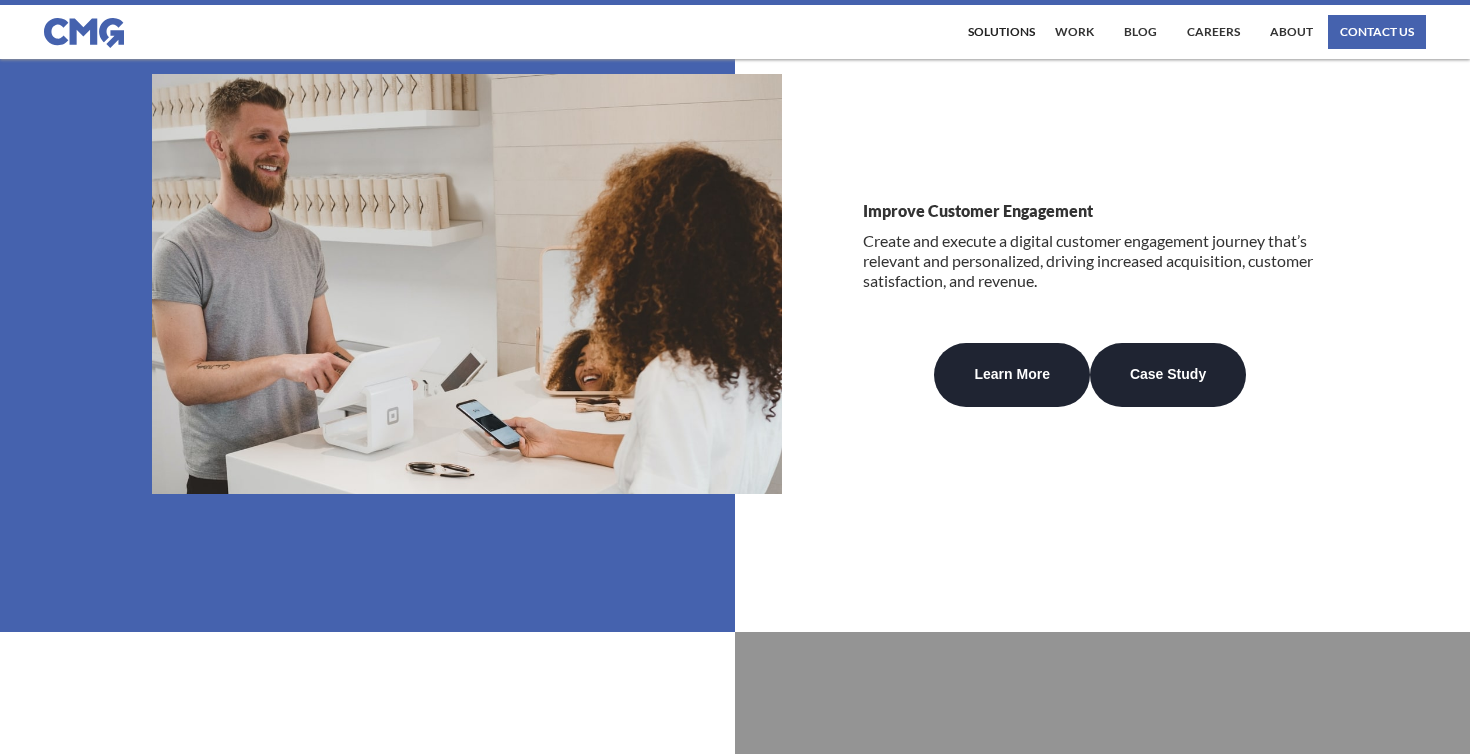click on "Improve Customer Engagement Create and execute a digital customer engagement journey that’s relevant and personalized, driving increased acquisition, customer satisfaction, and revenue. Learn More  Case Study" at bounding box center (1090, 294) 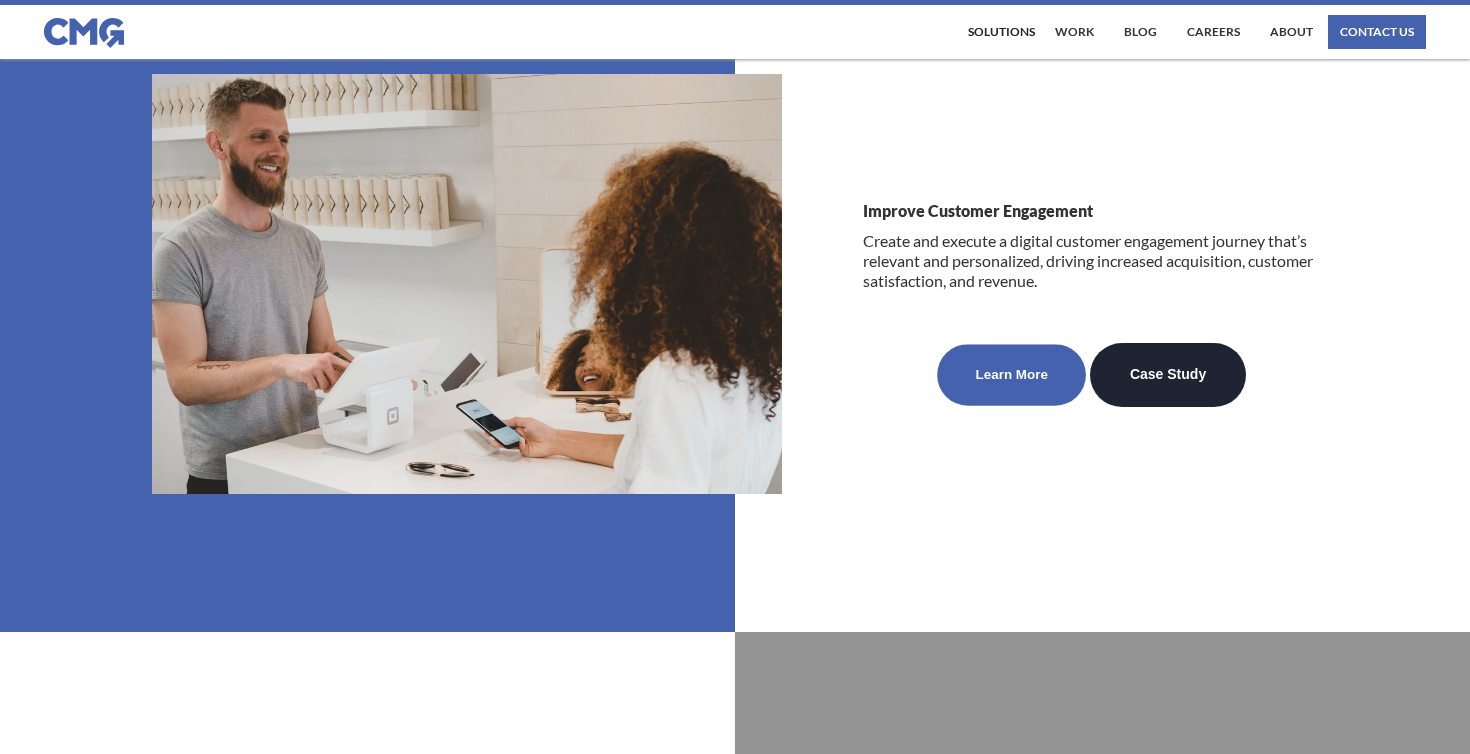 click on "Learn More" at bounding box center [1012, 375] 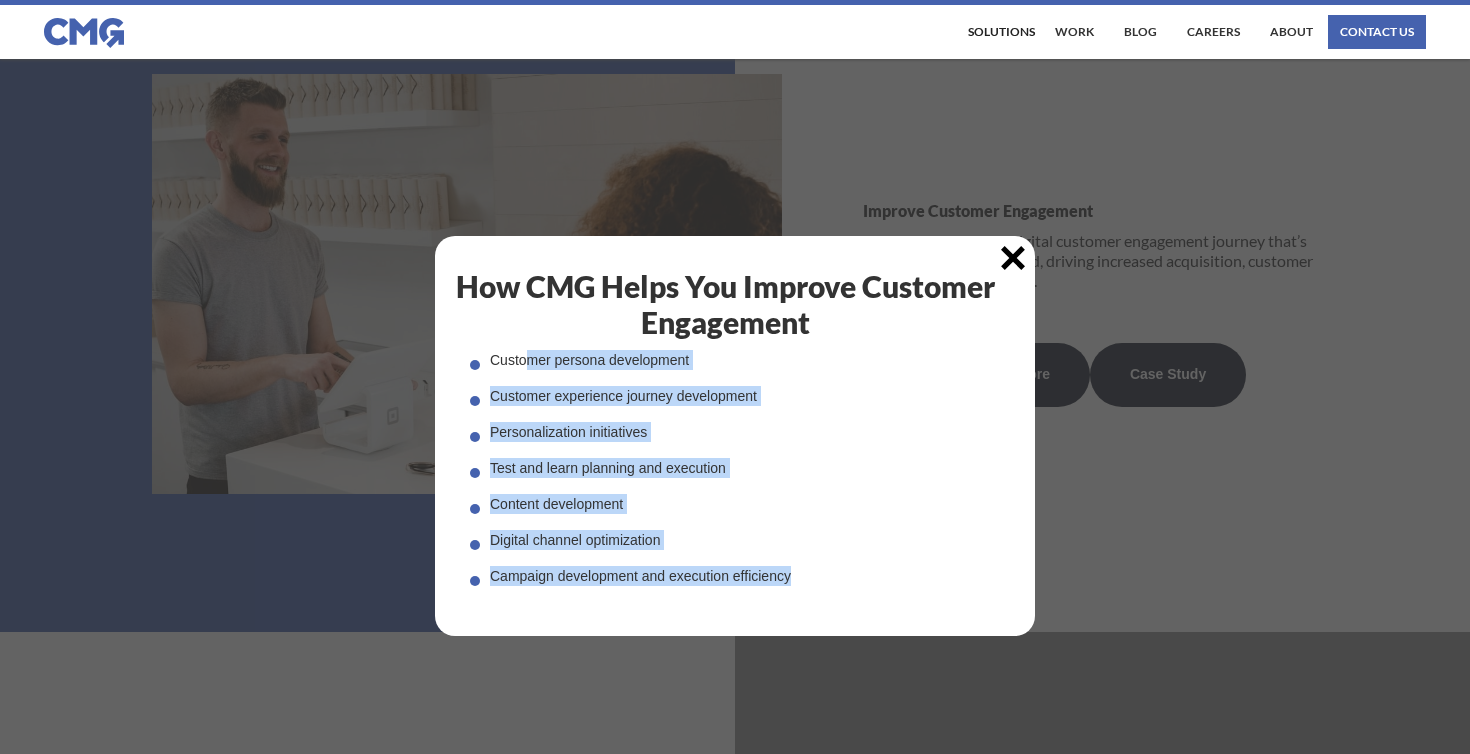 drag, startPoint x: 527, startPoint y: 366, endPoint x: 821, endPoint y: 588, distance: 368.40195 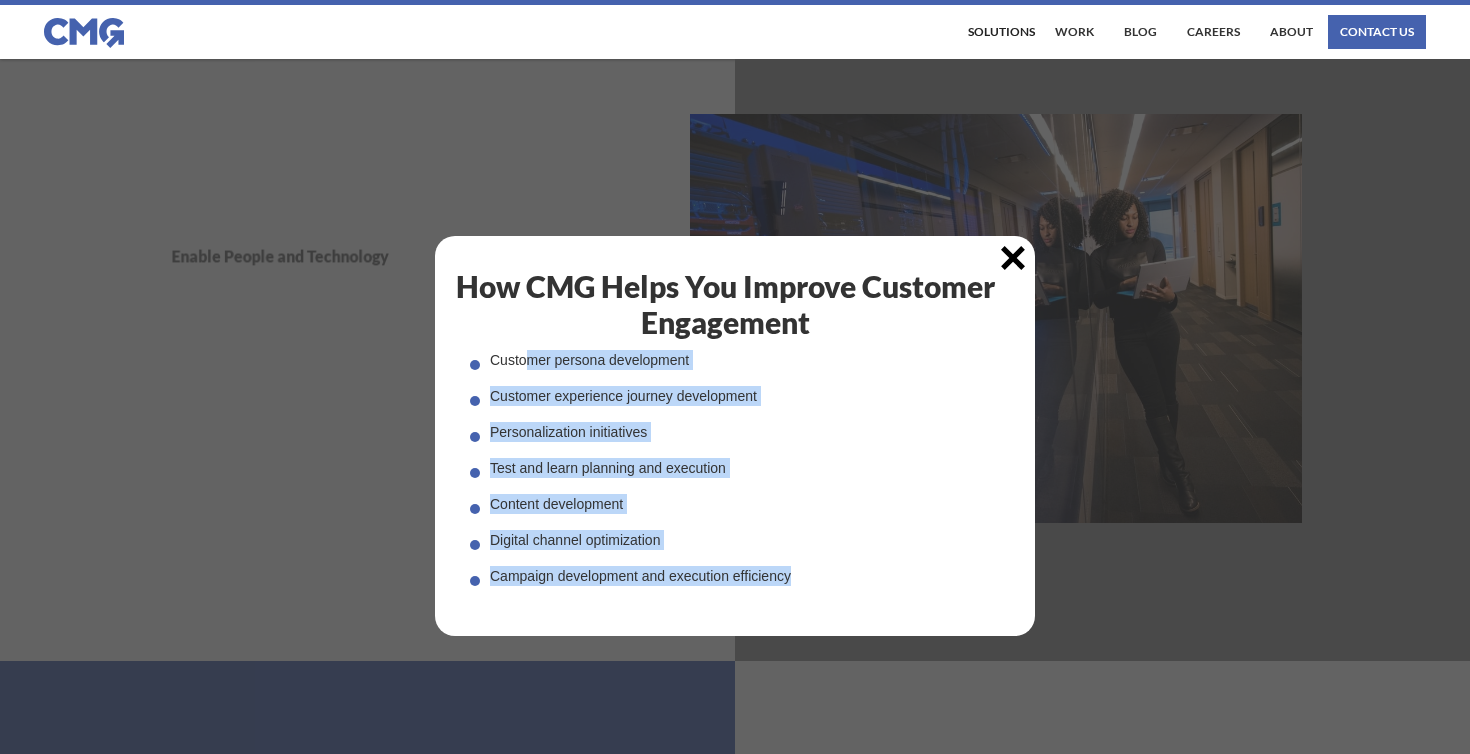 scroll, scrollTop: 4819, scrollLeft: 0, axis: vertical 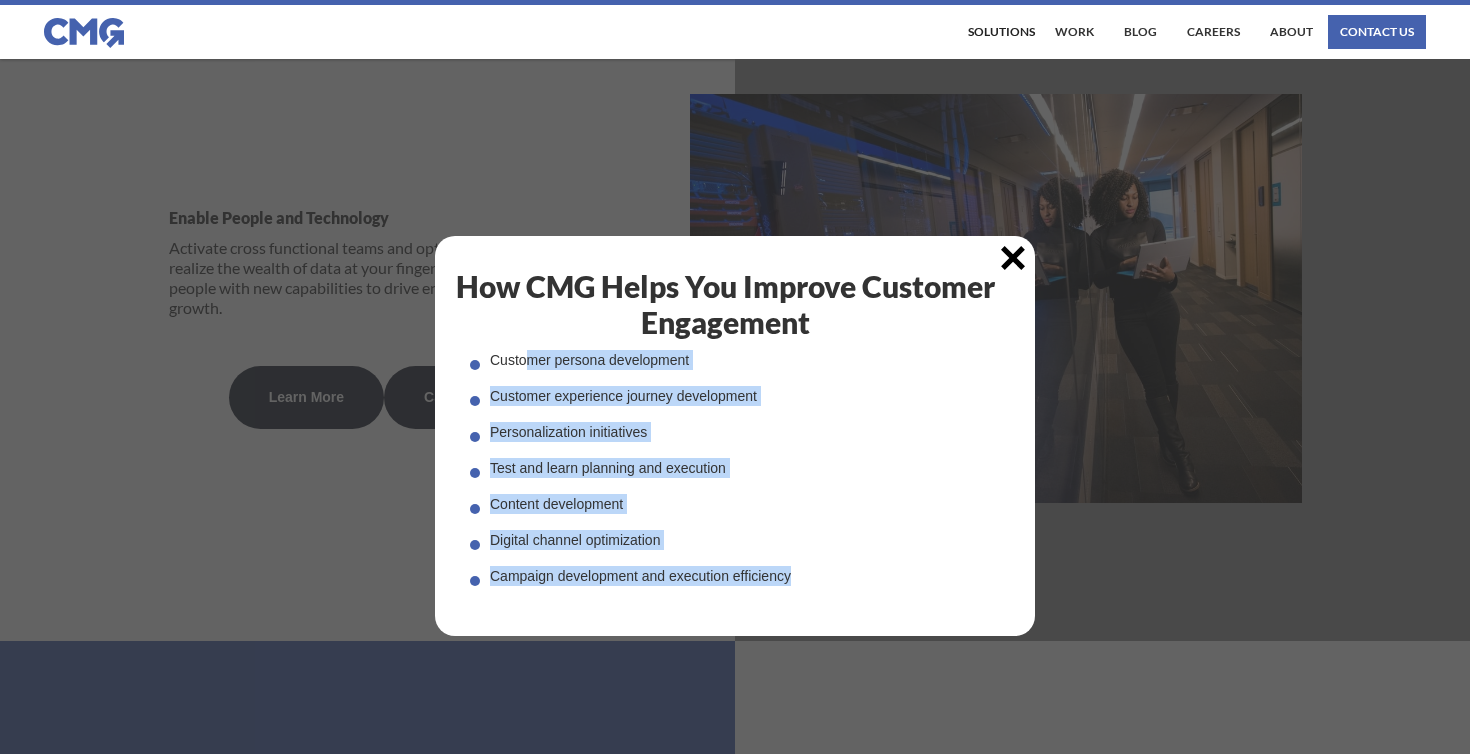 click at bounding box center [1013, 258] 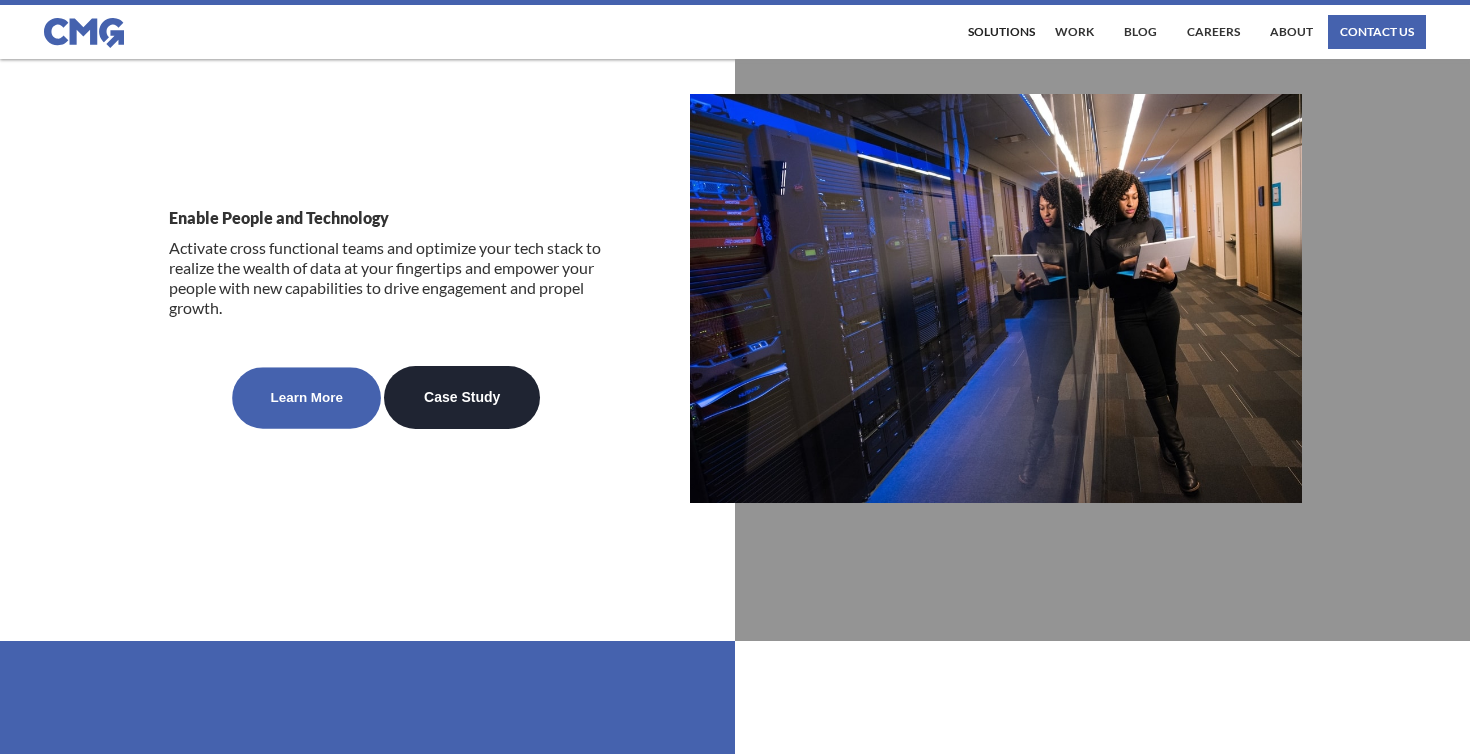click on "Learn More" at bounding box center (306, 397) 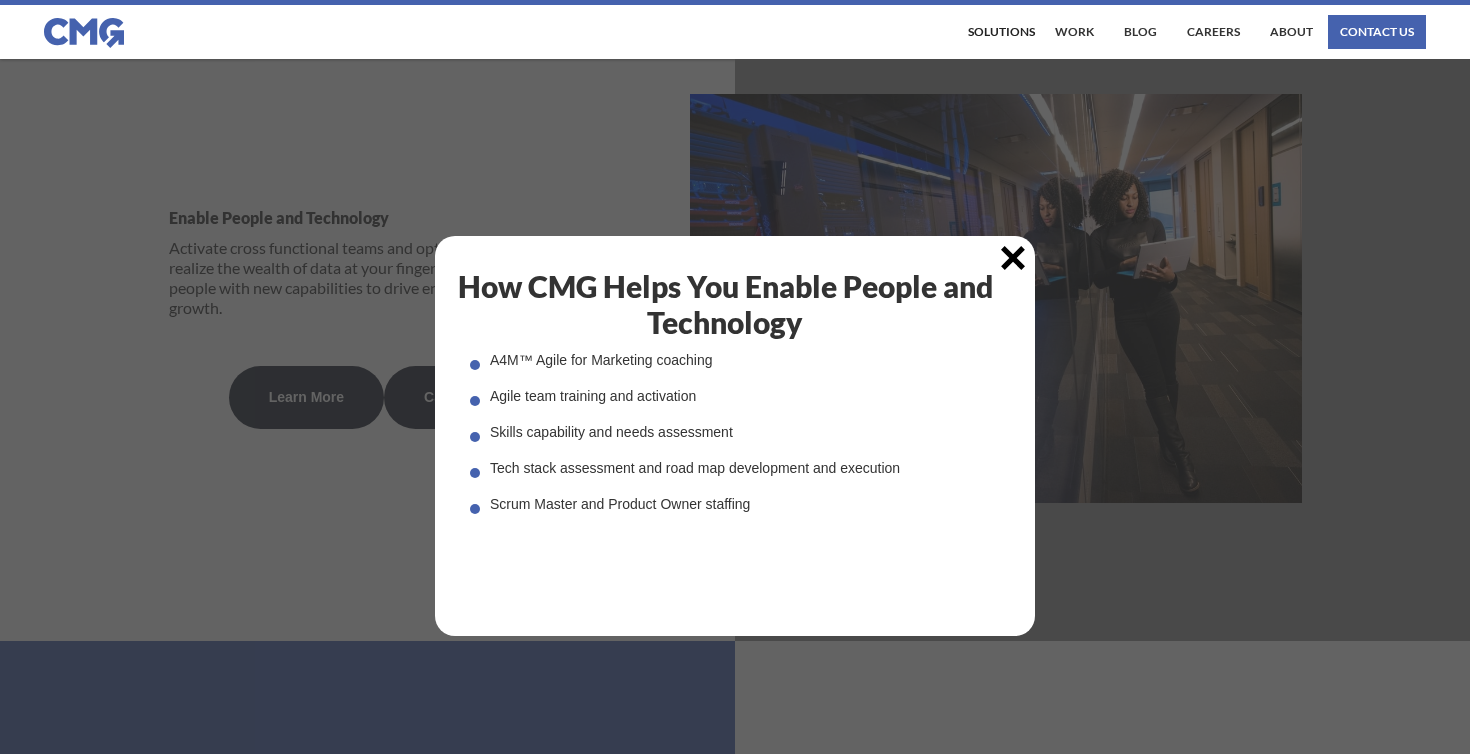 click at bounding box center (1013, 258) 